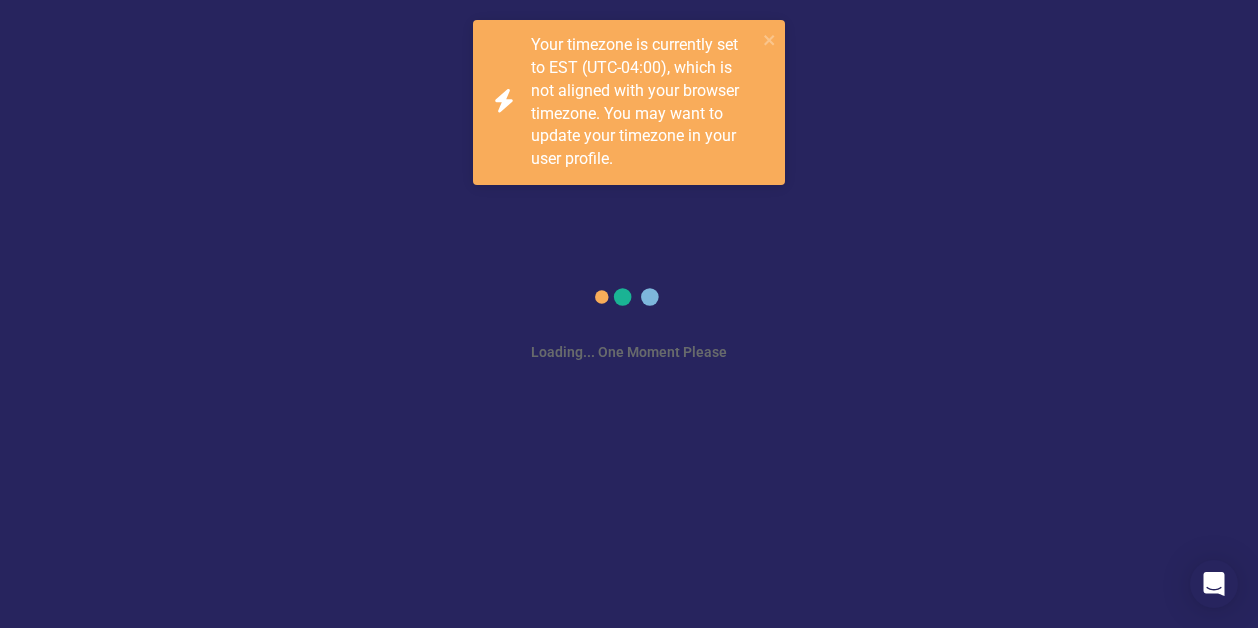scroll, scrollTop: 0, scrollLeft: 0, axis: both 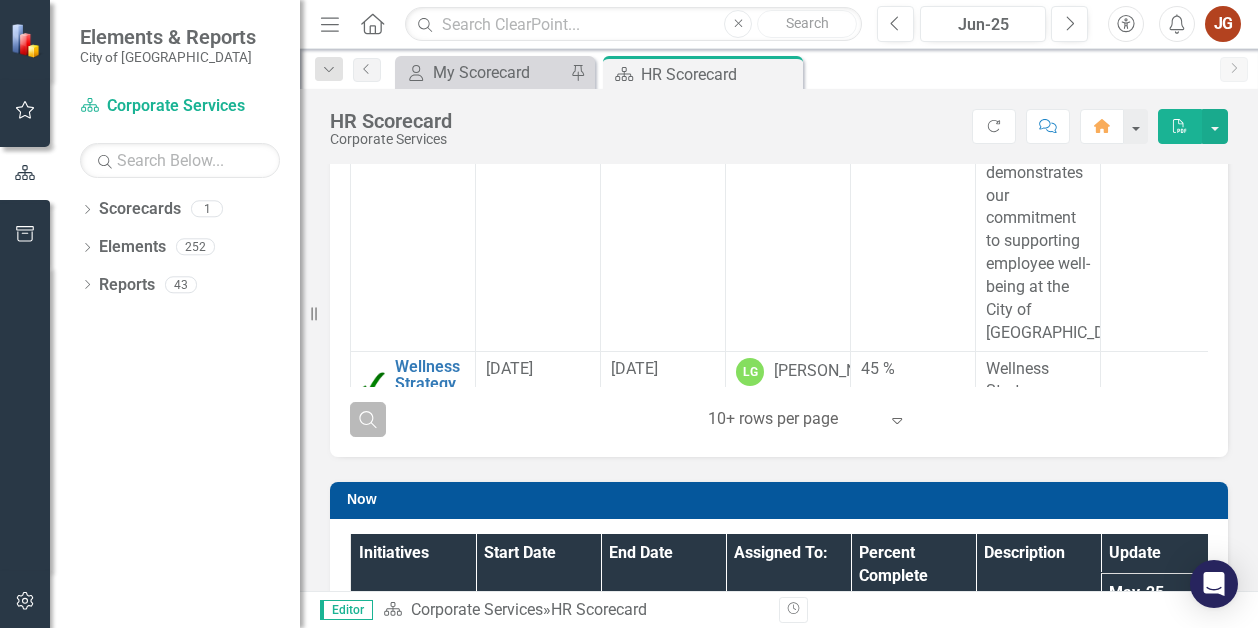 click on "Search" at bounding box center (368, 419) 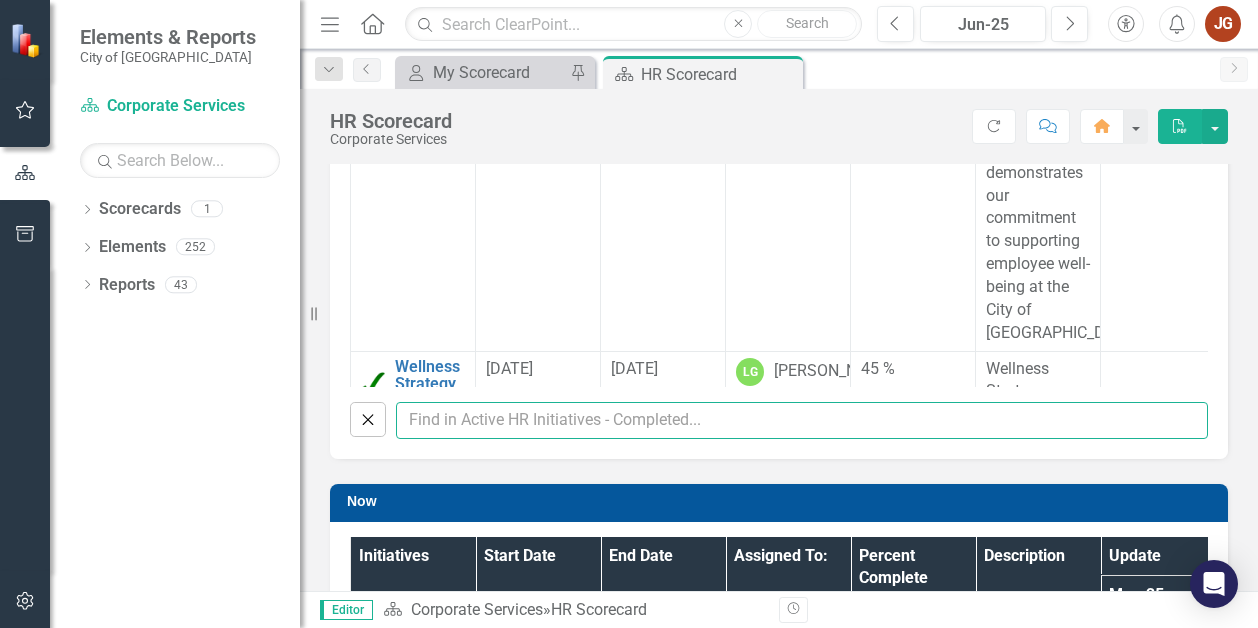 click at bounding box center (802, 420) 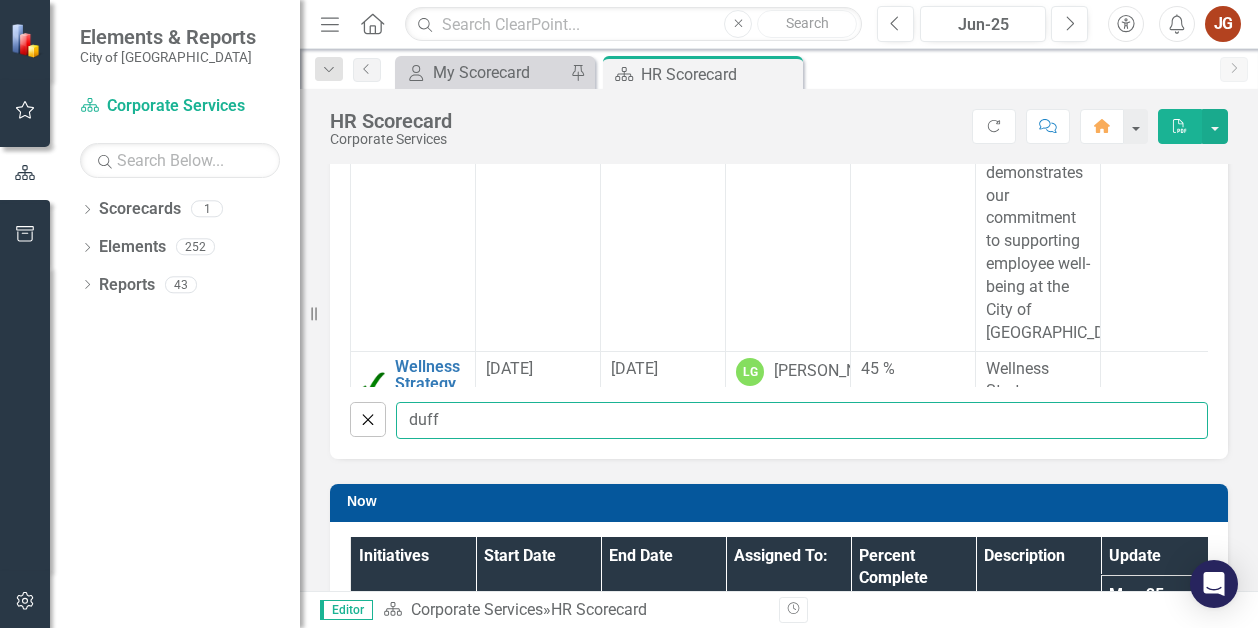 type on "duff" 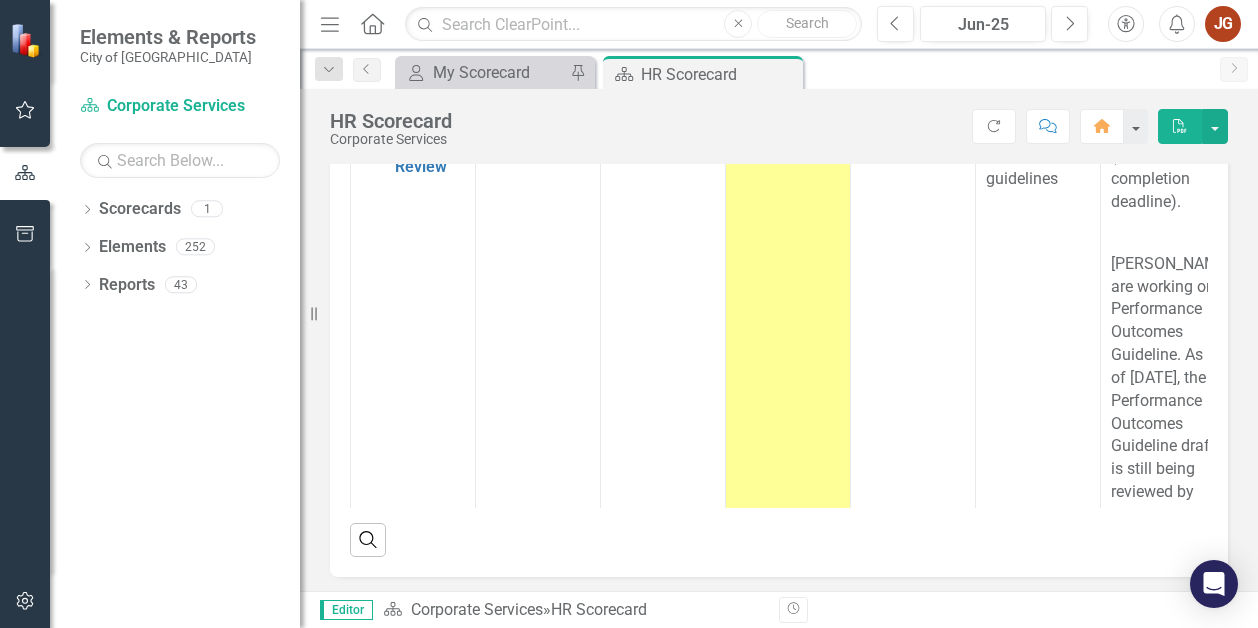 checkbox on "false" 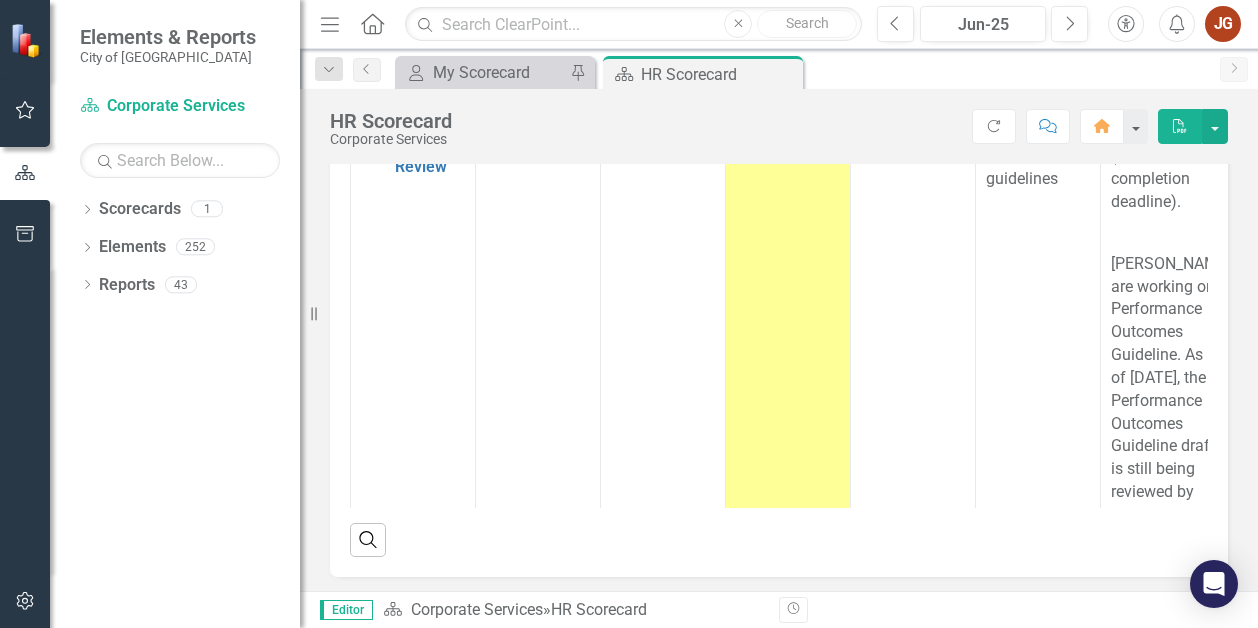 checkbox on "false" 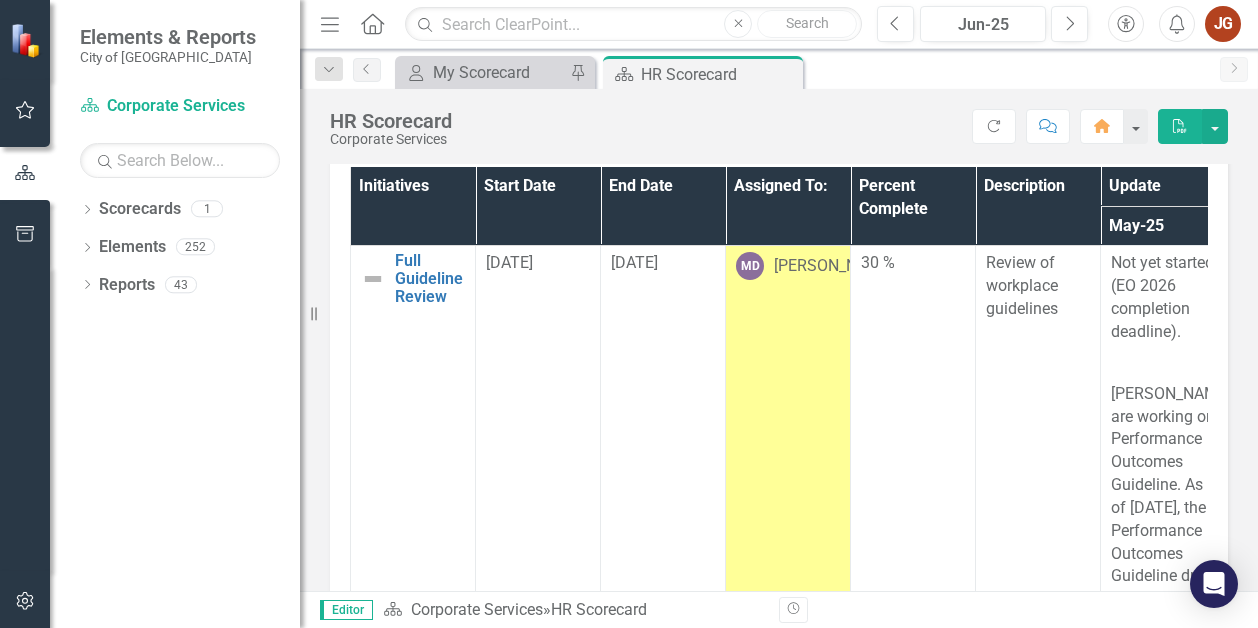 scroll, scrollTop: 200, scrollLeft: 0, axis: vertical 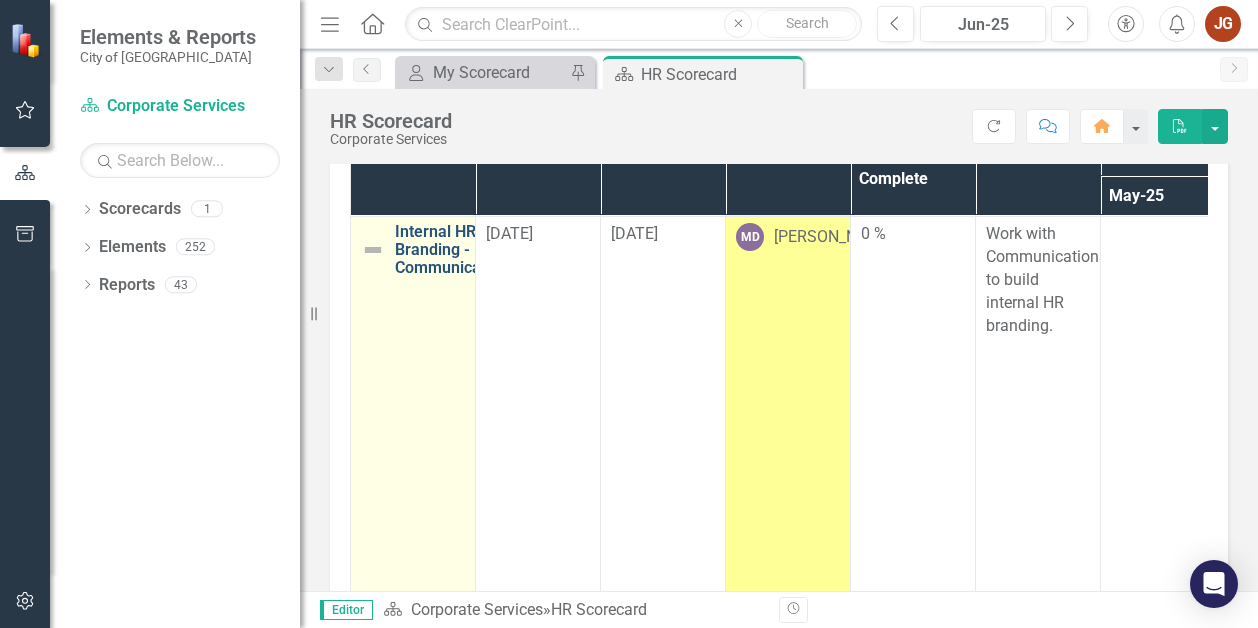 click on "Internal HR Branding - Communications" at bounding box center [455, 249] 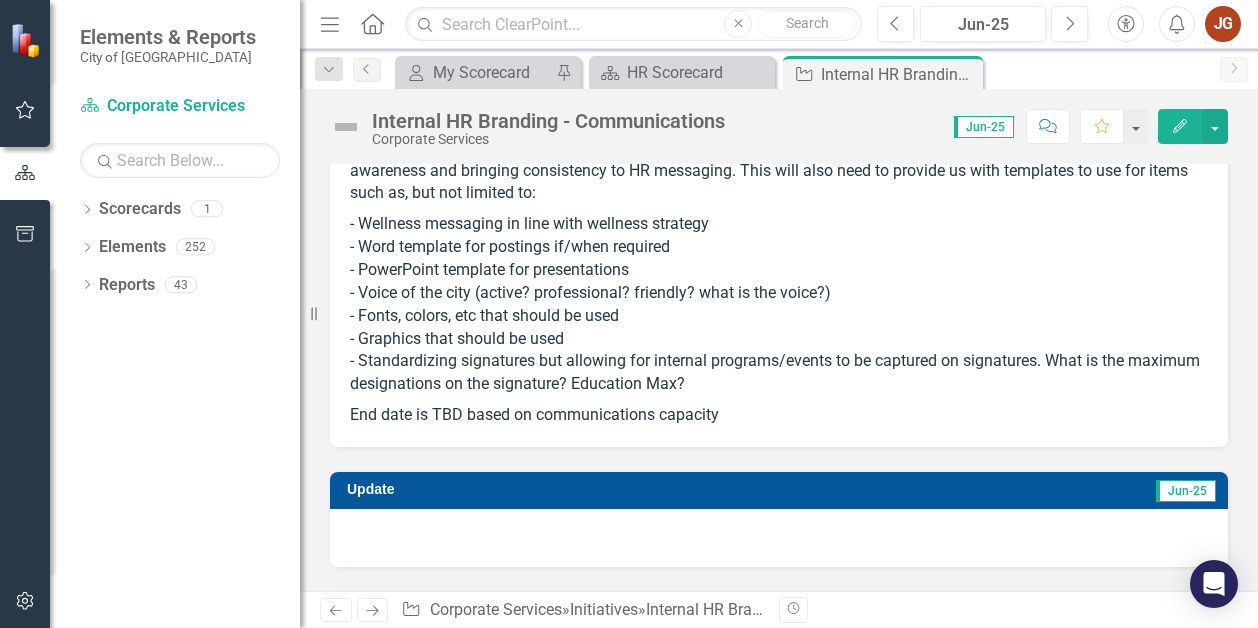 scroll, scrollTop: 100, scrollLeft: 0, axis: vertical 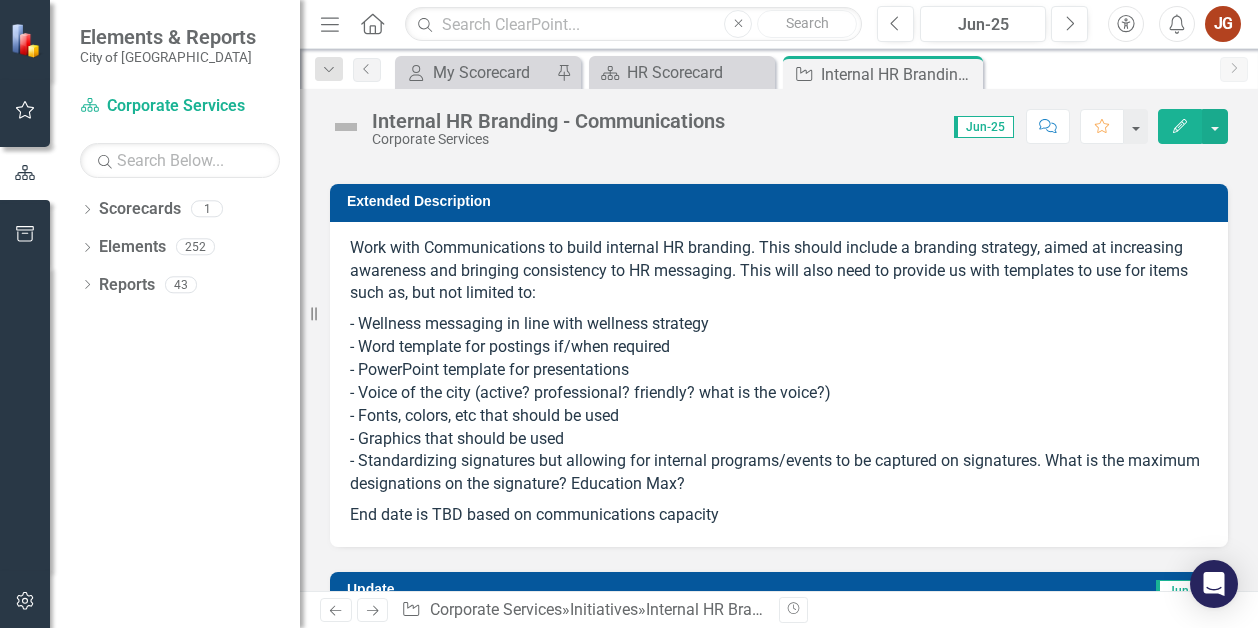 drag, startPoint x: 378, startPoint y: 315, endPoint x: 544, endPoint y: 318, distance: 166.0271 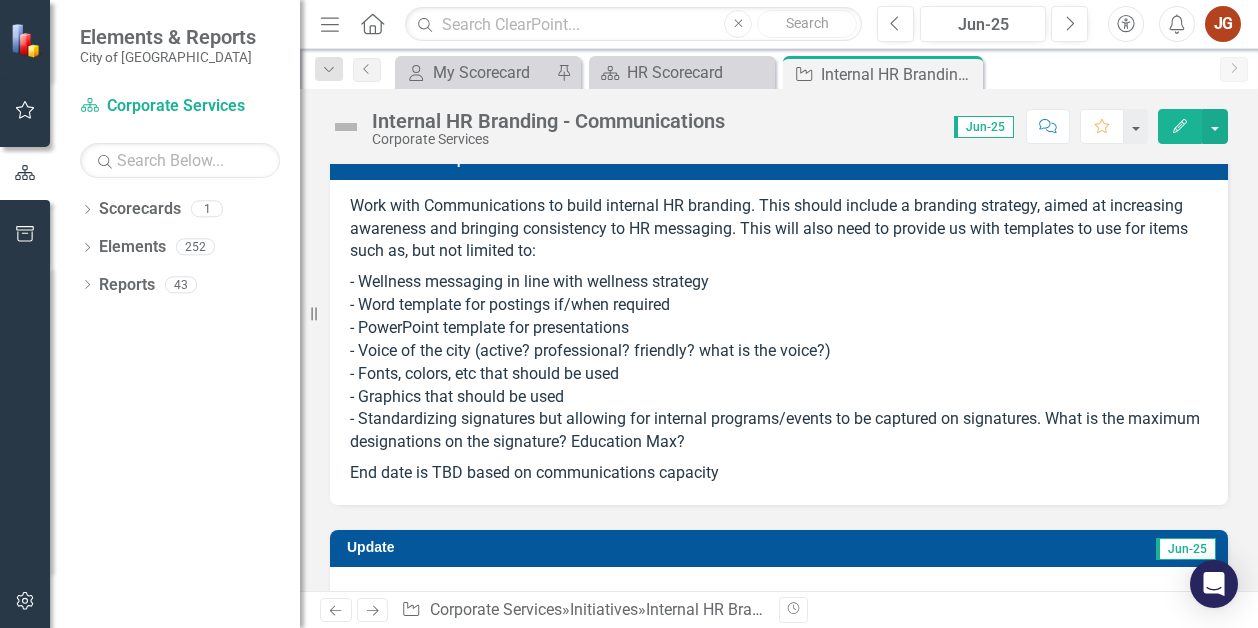 scroll, scrollTop: 0, scrollLeft: 0, axis: both 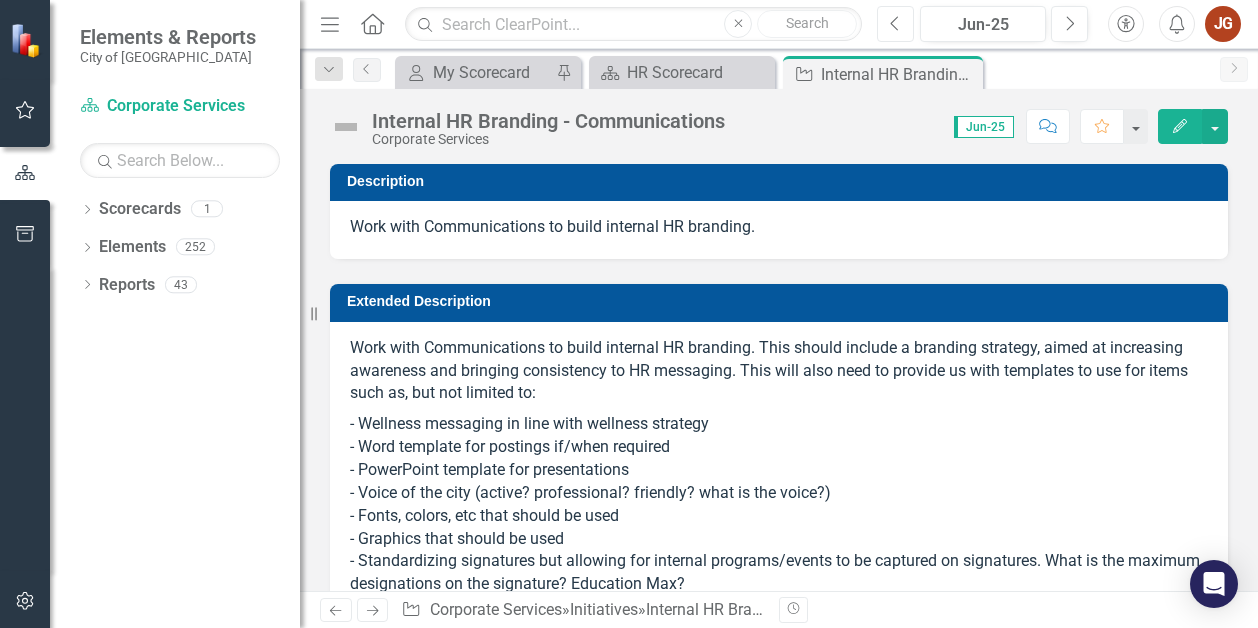 click on "Previous" 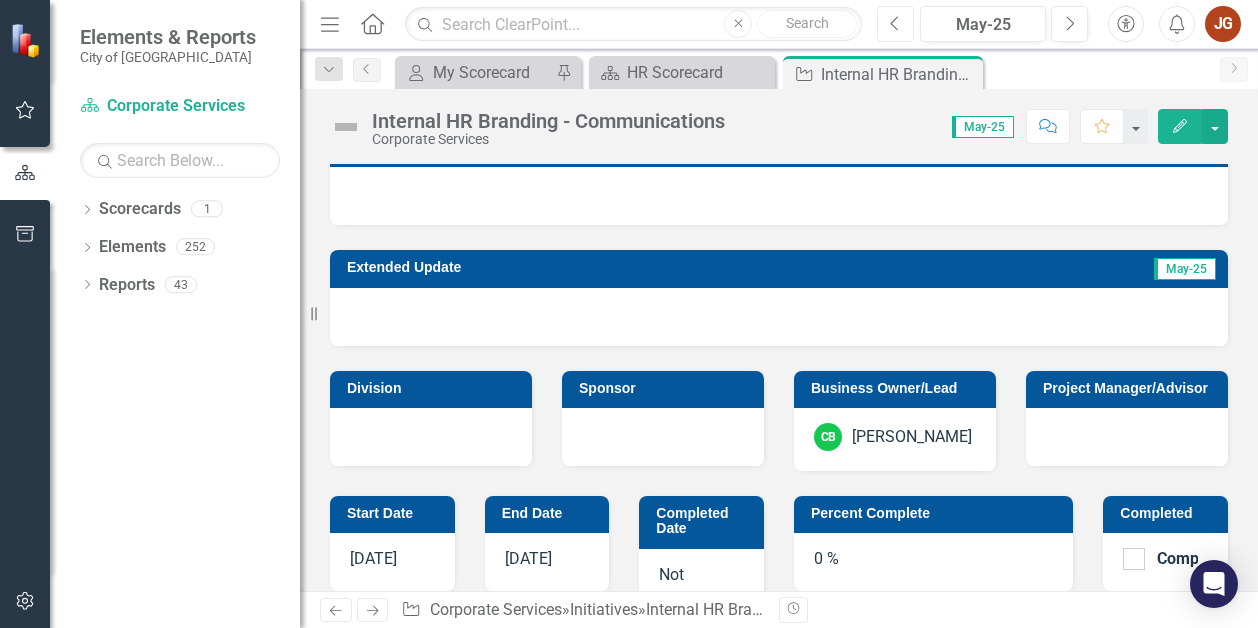 scroll, scrollTop: 500, scrollLeft: 0, axis: vertical 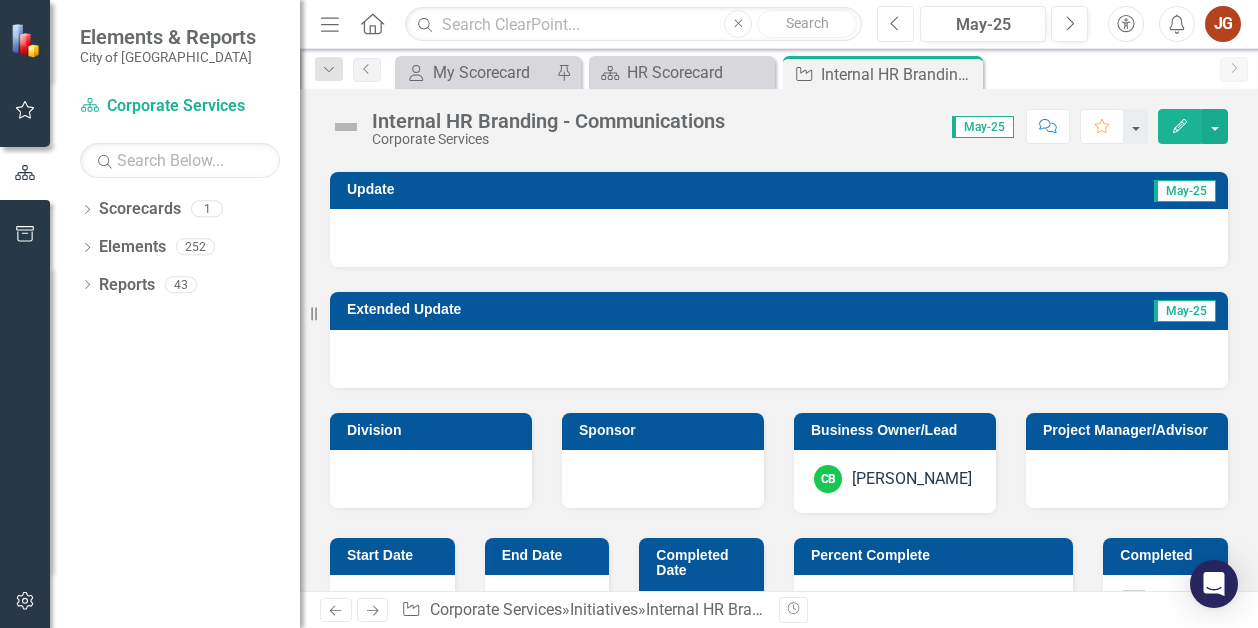 click on "Previous" 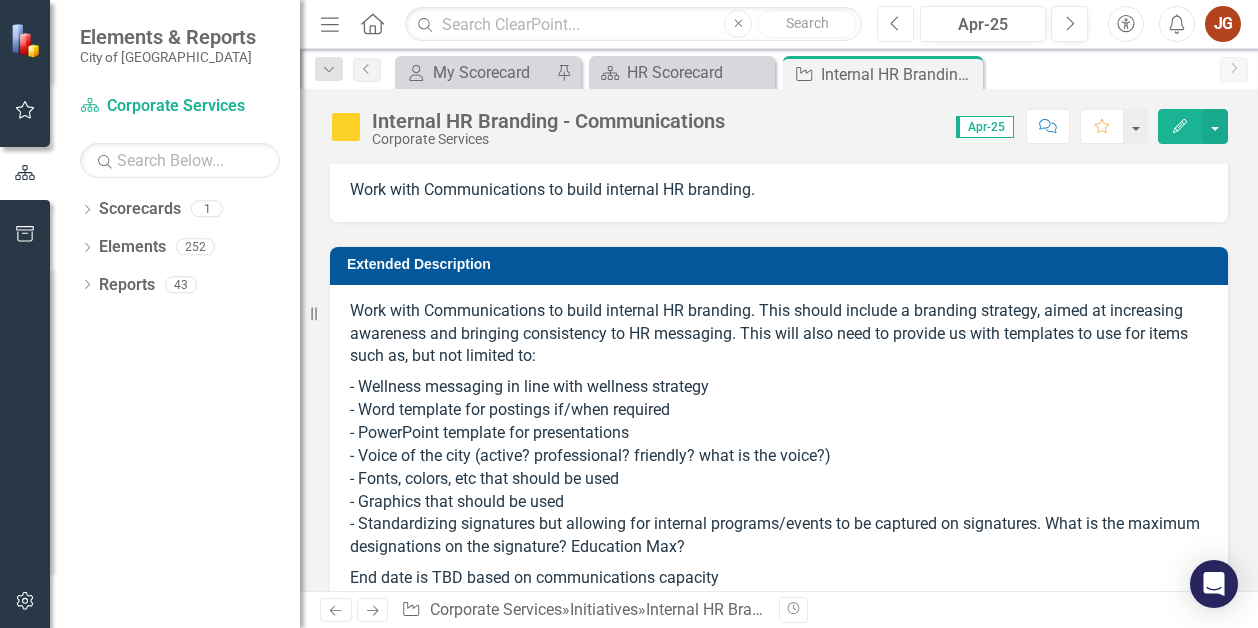 scroll, scrollTop: 0, scrollLeft: 0, axis: both 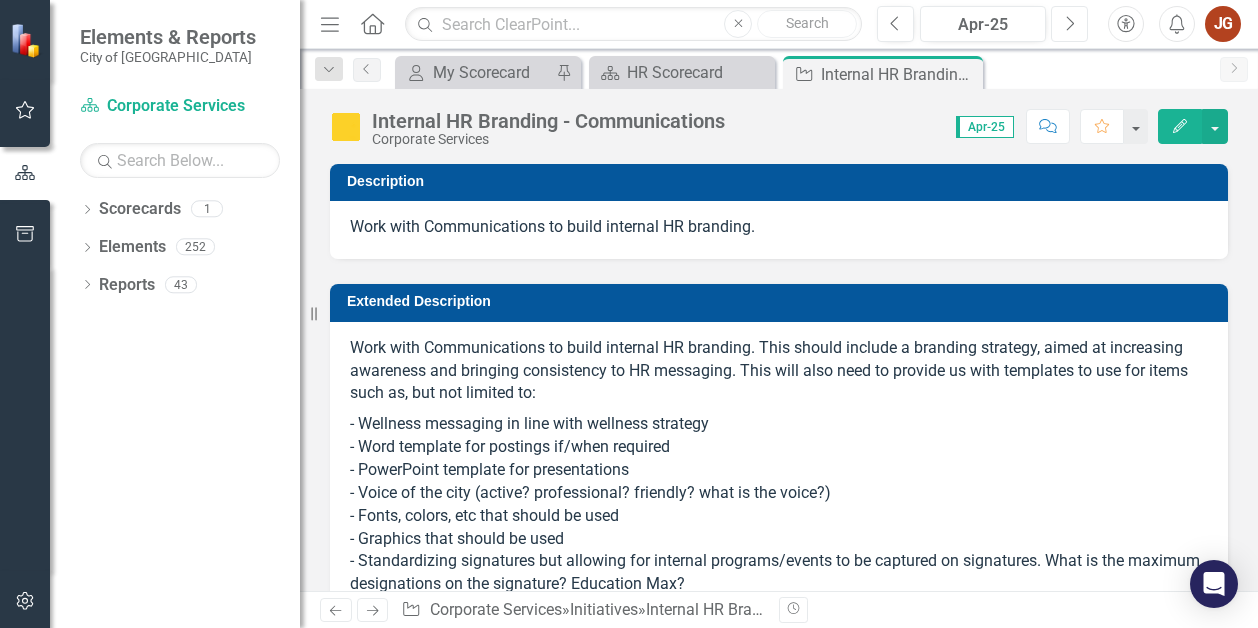 click on "Next" at bounding box center (1069, 24) 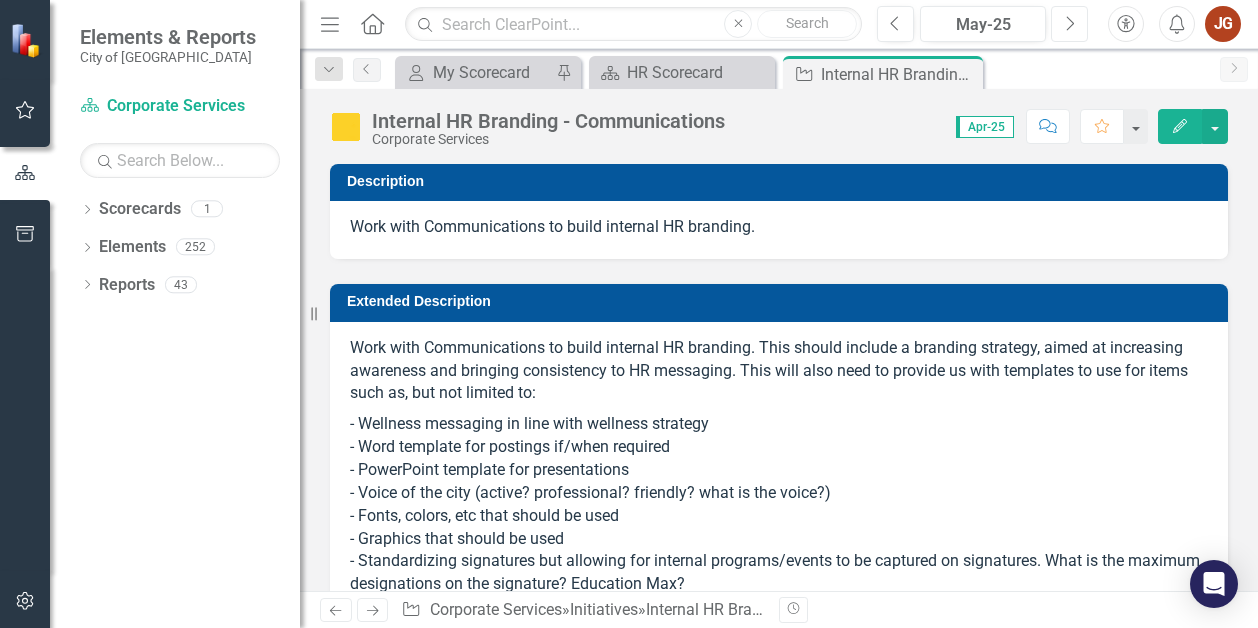 click on "Next" at bounding box center (1069, 24) 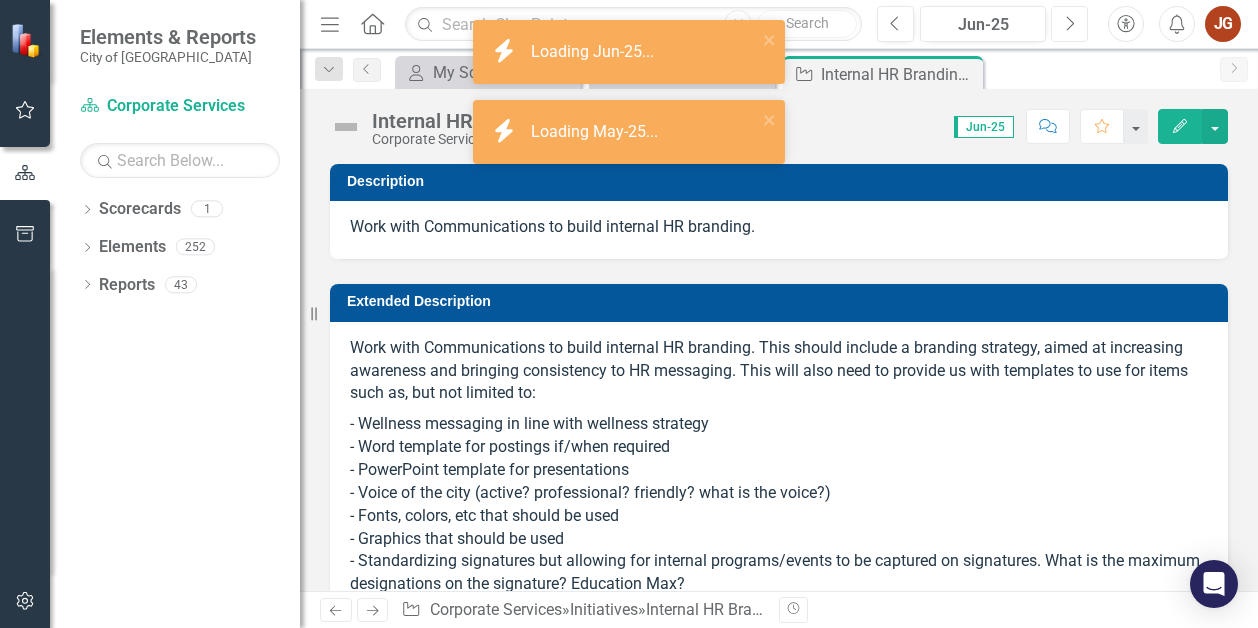 click on "Next" 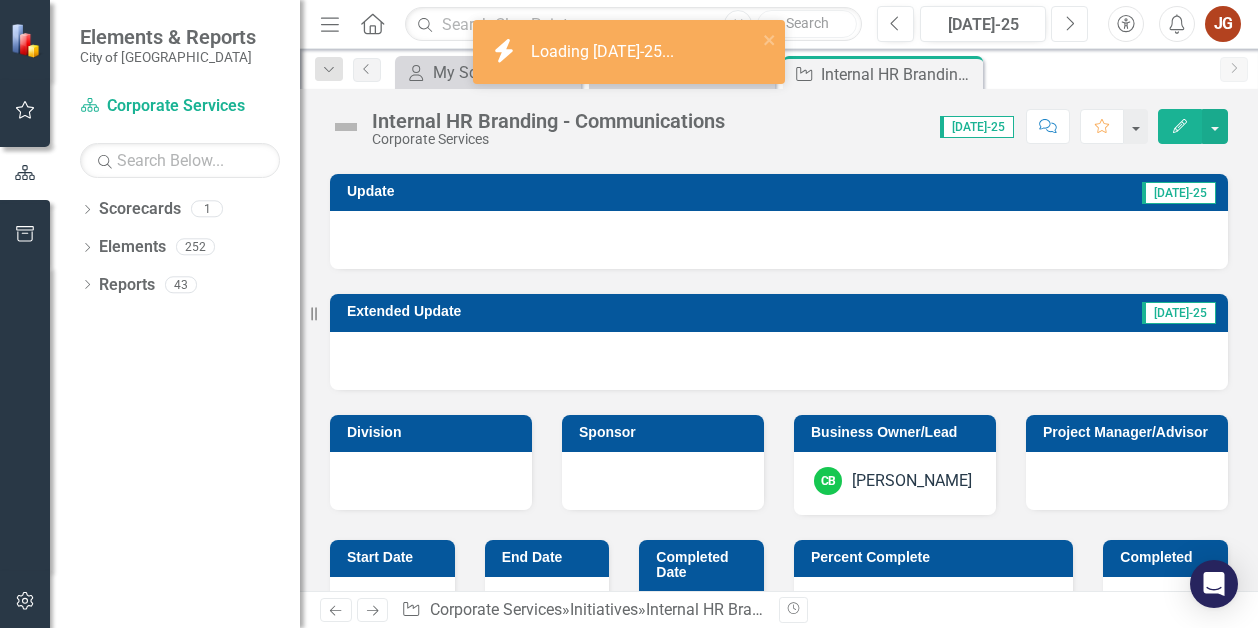scroll, scrollTop: 500, scrollLeft: 0, axis: vertical 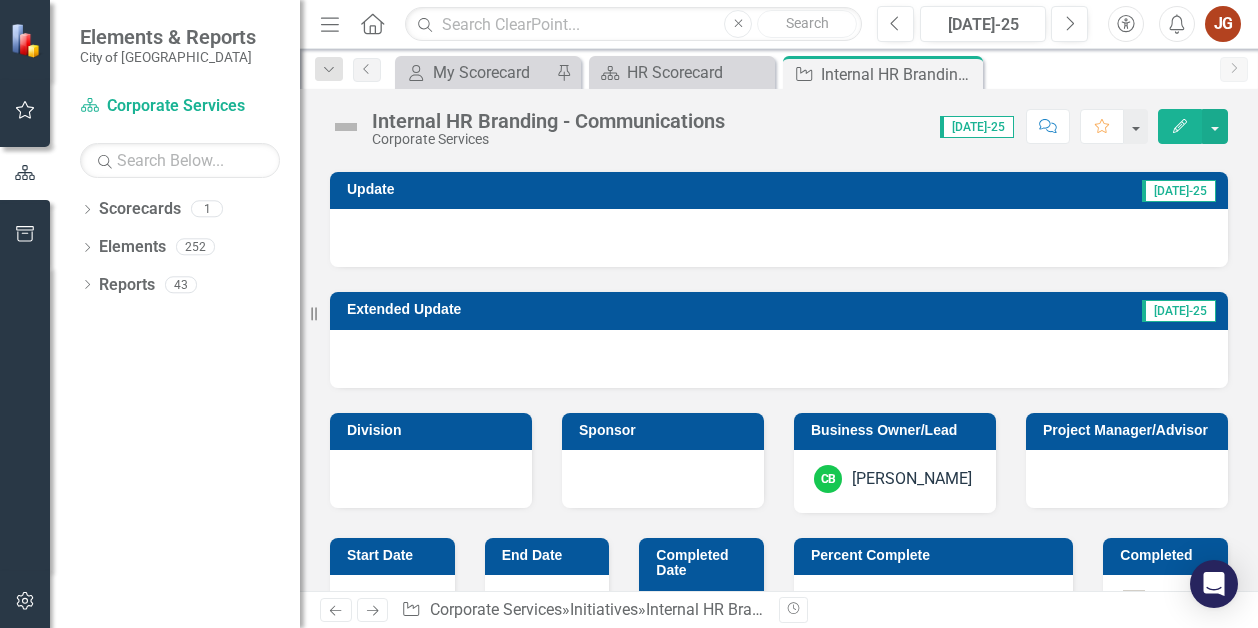 click at bounding box center (779, 238) 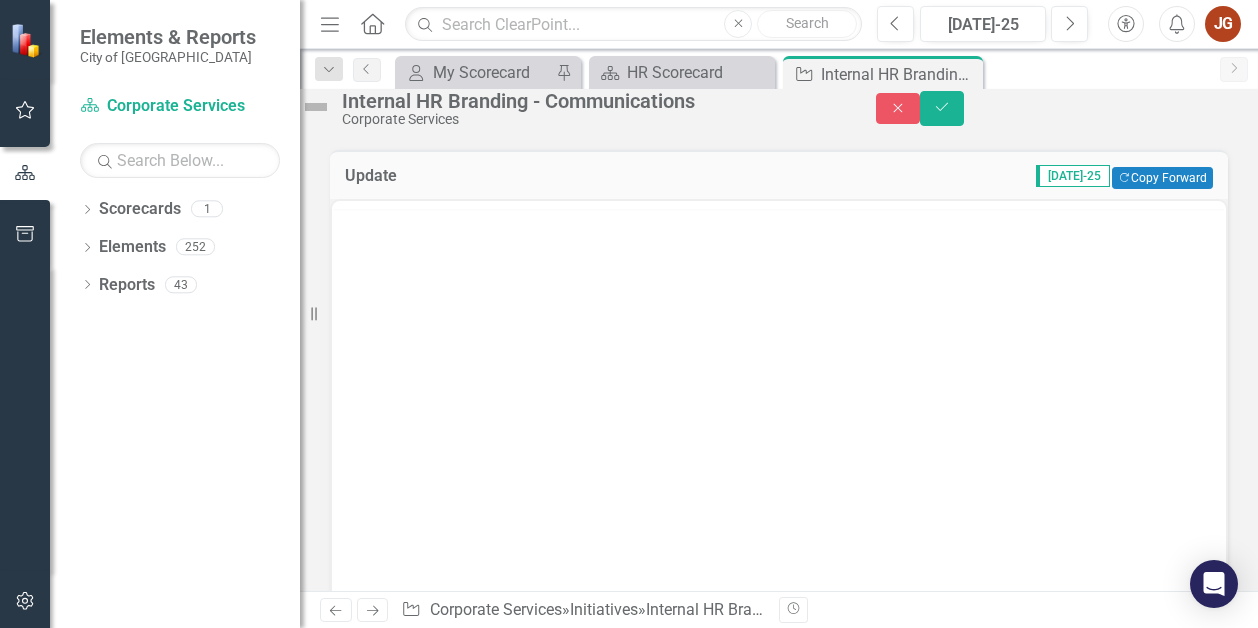 scroll, scrollTop: 0, scrollLeft: 0, axis: both 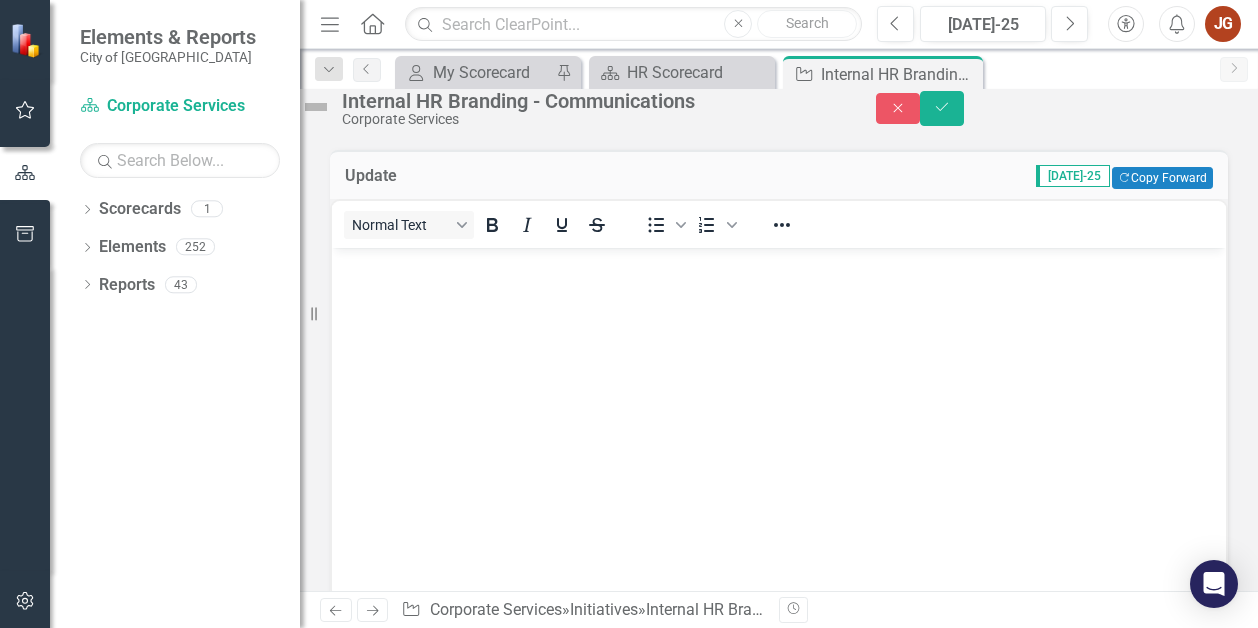 click at bounding box center [779, 397] 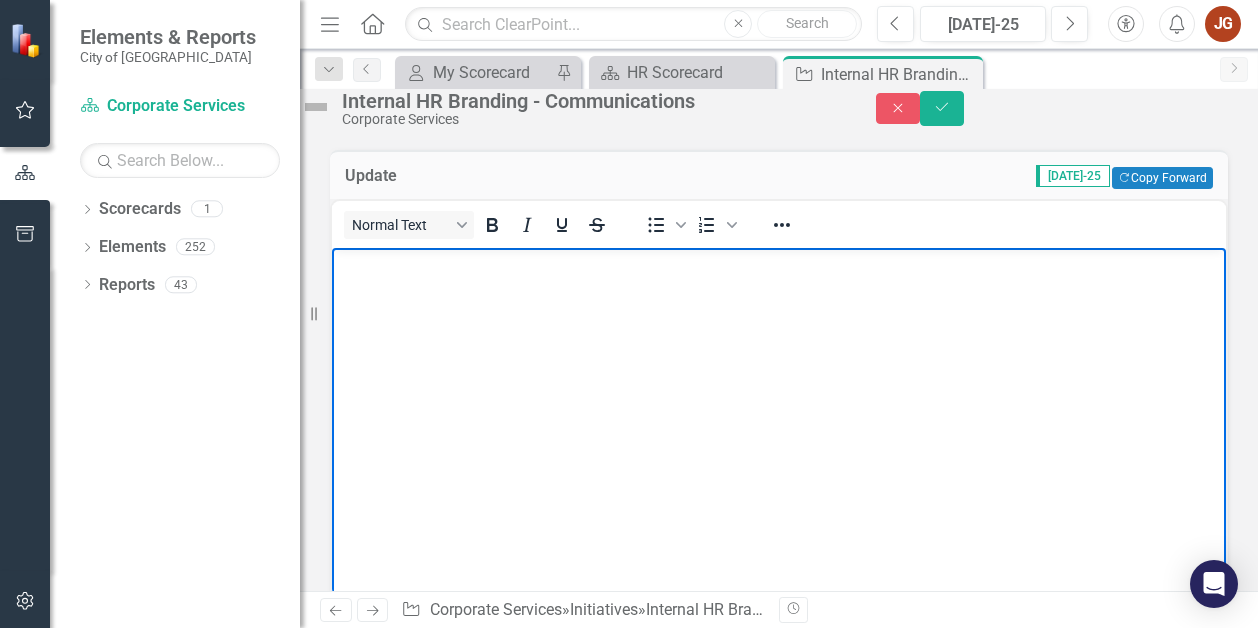 scroll, scrollTop: 600, scrollLeft: 0, axis: vertical 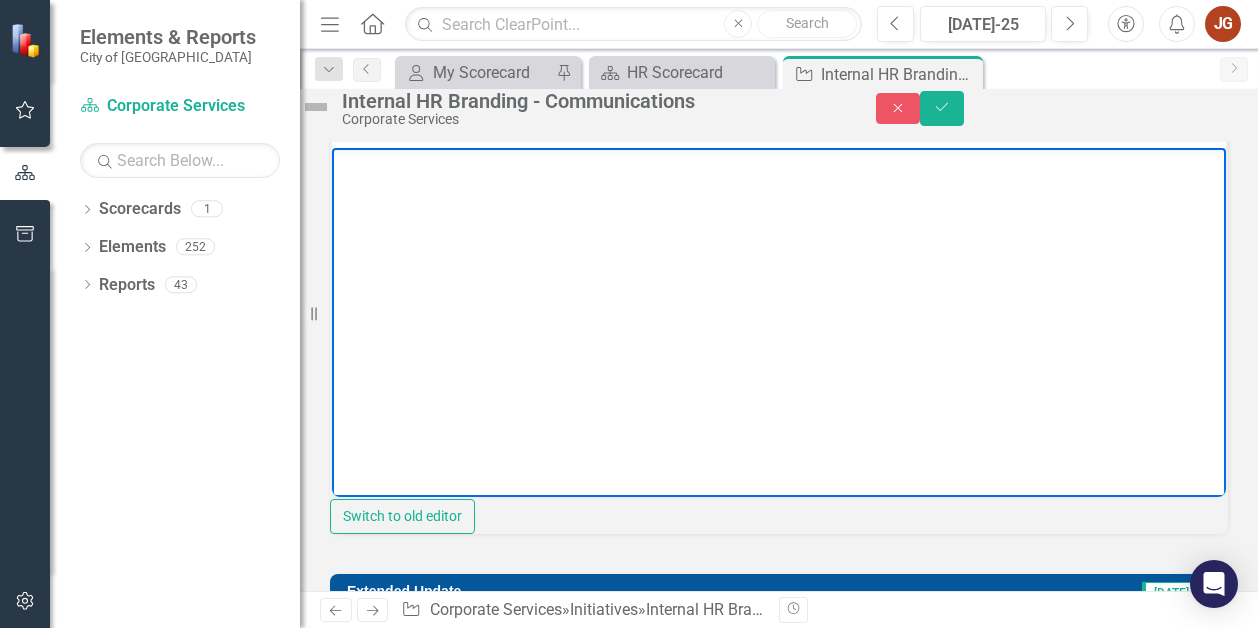 type 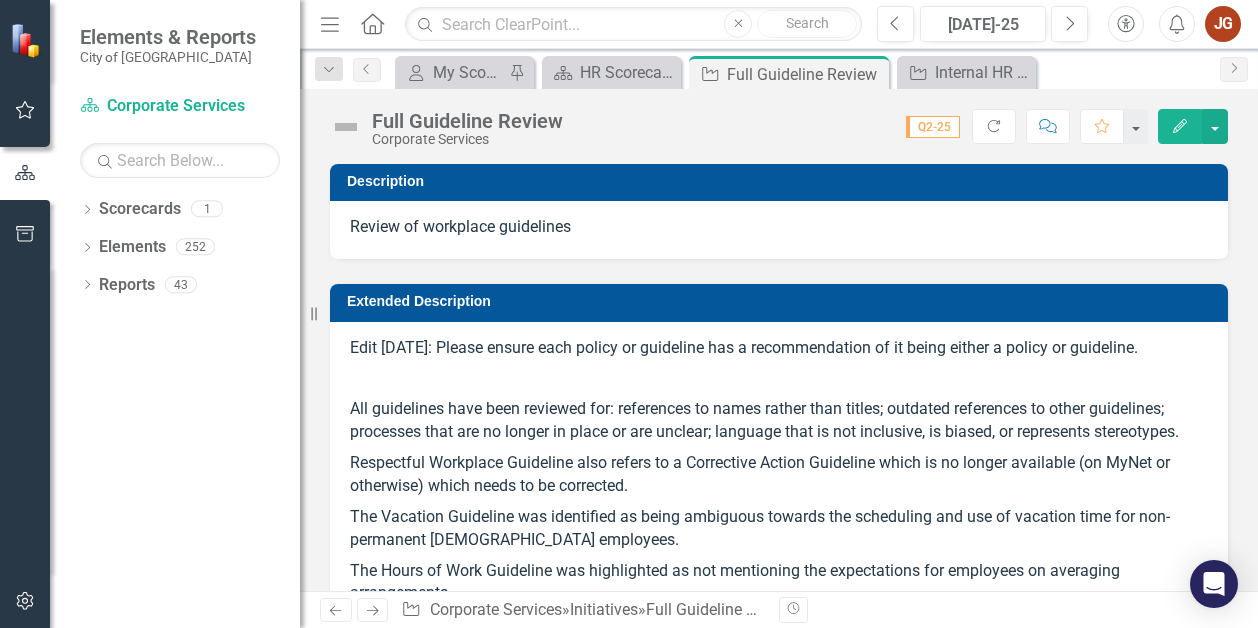 scroll, scrollTop: 0, scrollLeft: 0, axis: both 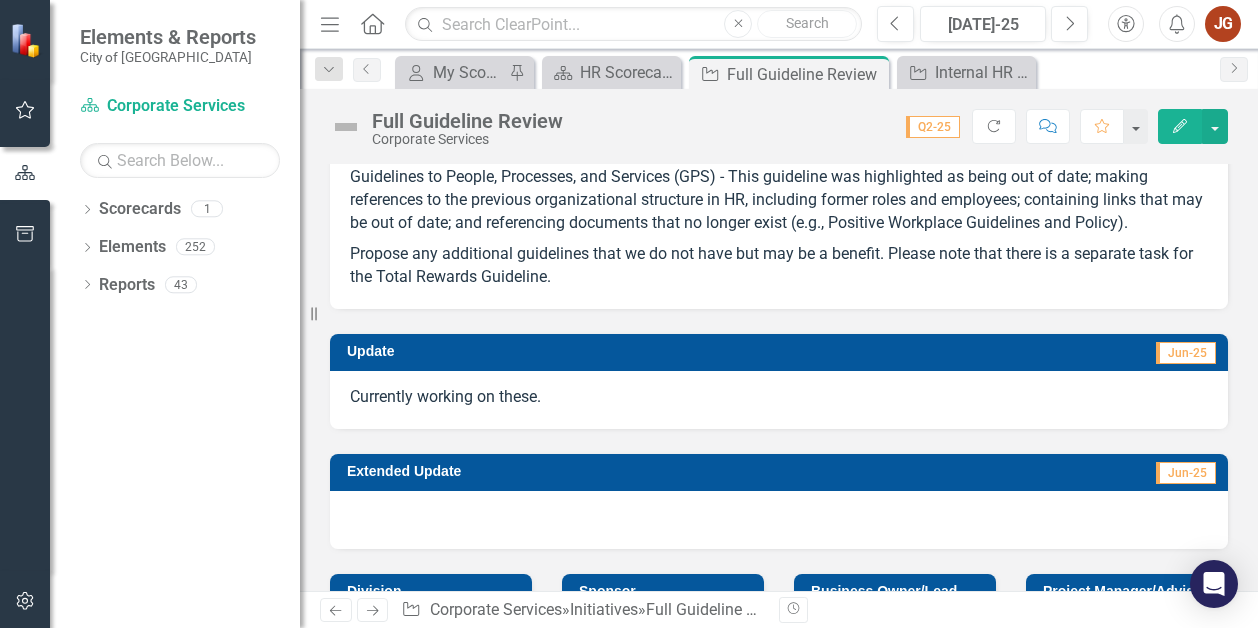 click on "Currently working on these." at bounding box center (779, 400) 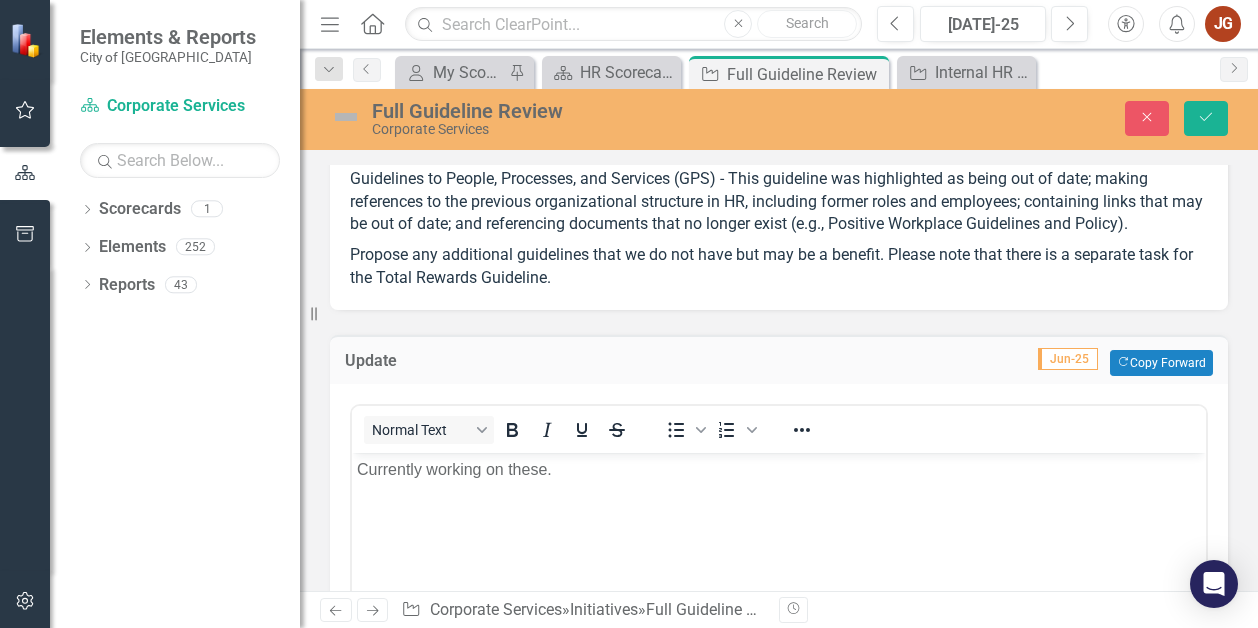 scroll, scrollTop: 0, scrollLeft: 0, axis: both 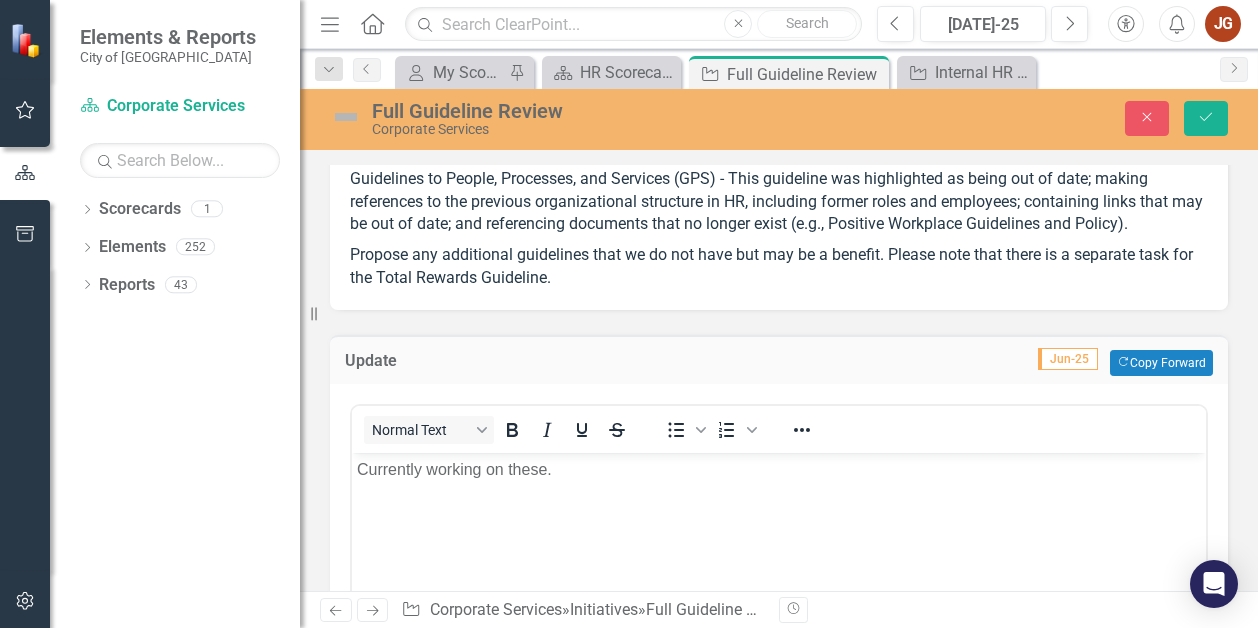 click on "Currently working on these." at bounding box center [779, 602] 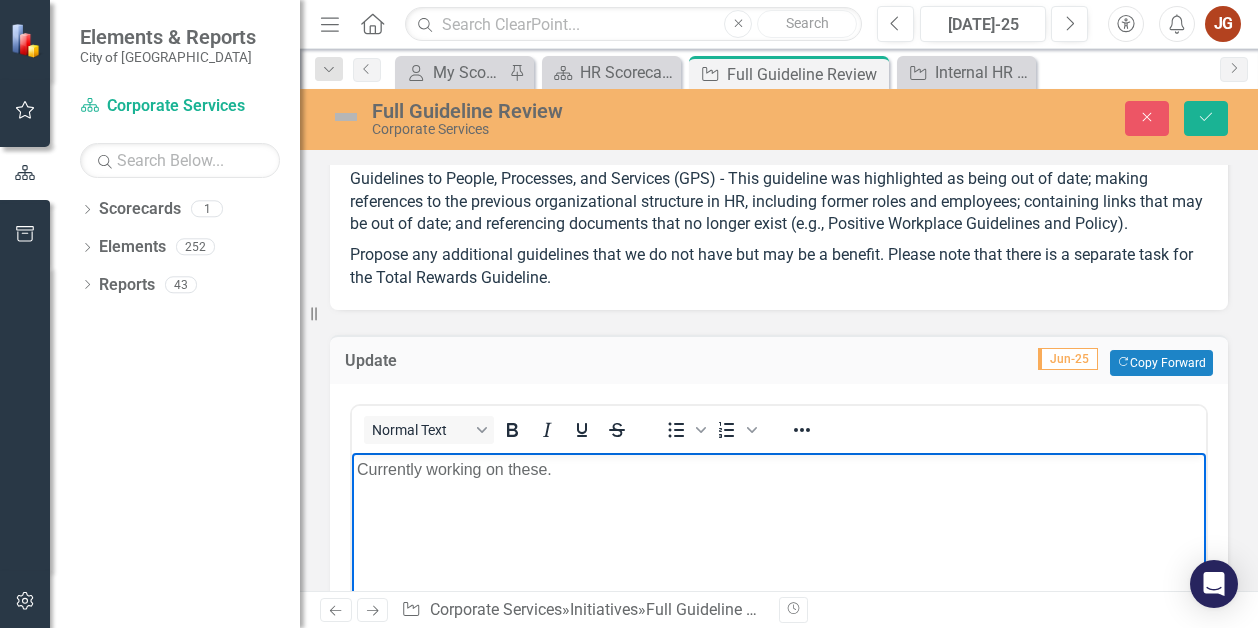 type 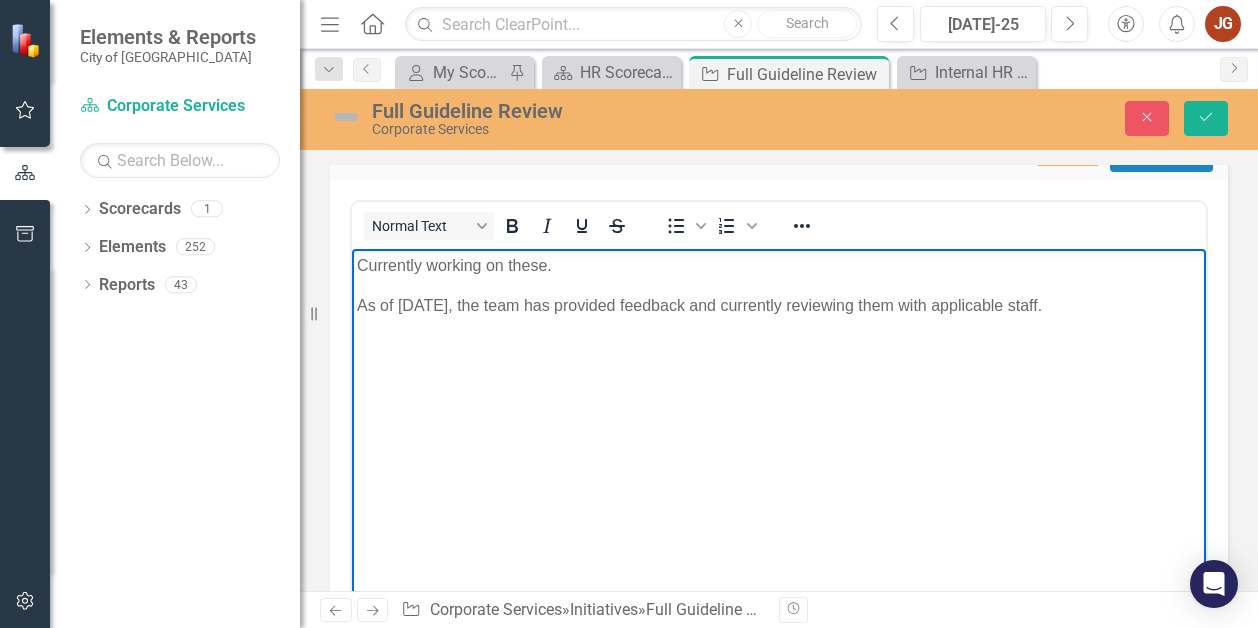 scroll, scrollTop: 800, scrollLeft: 0, axis: vertical 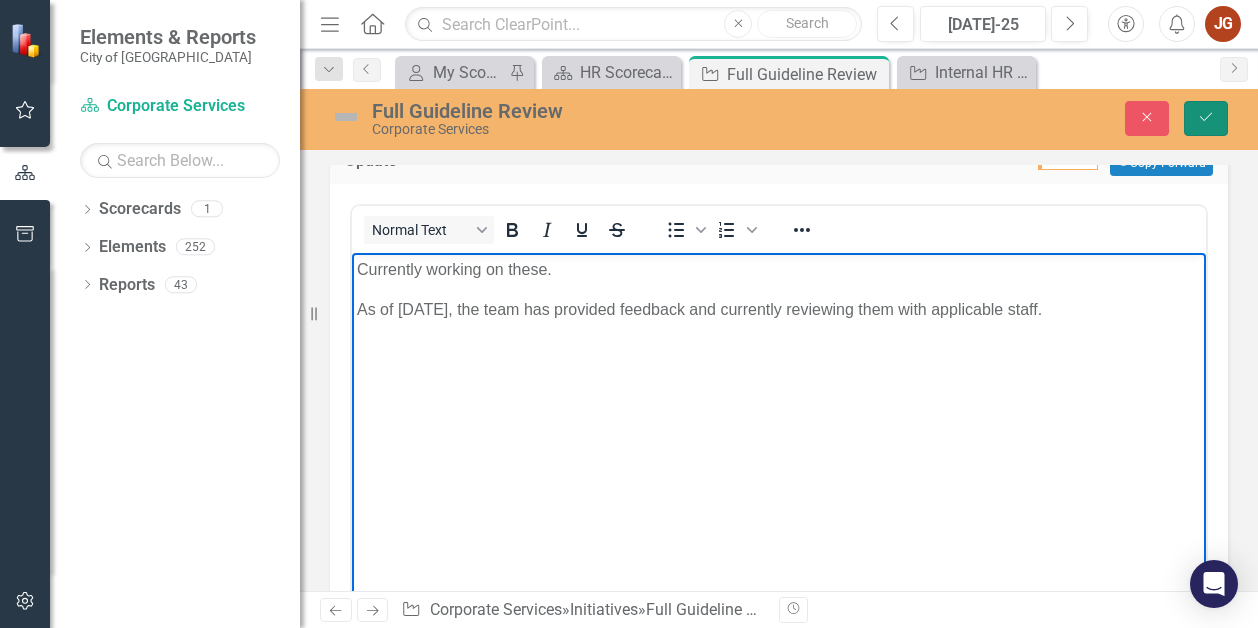 click on "Save" at bounding box center [1206, 118] 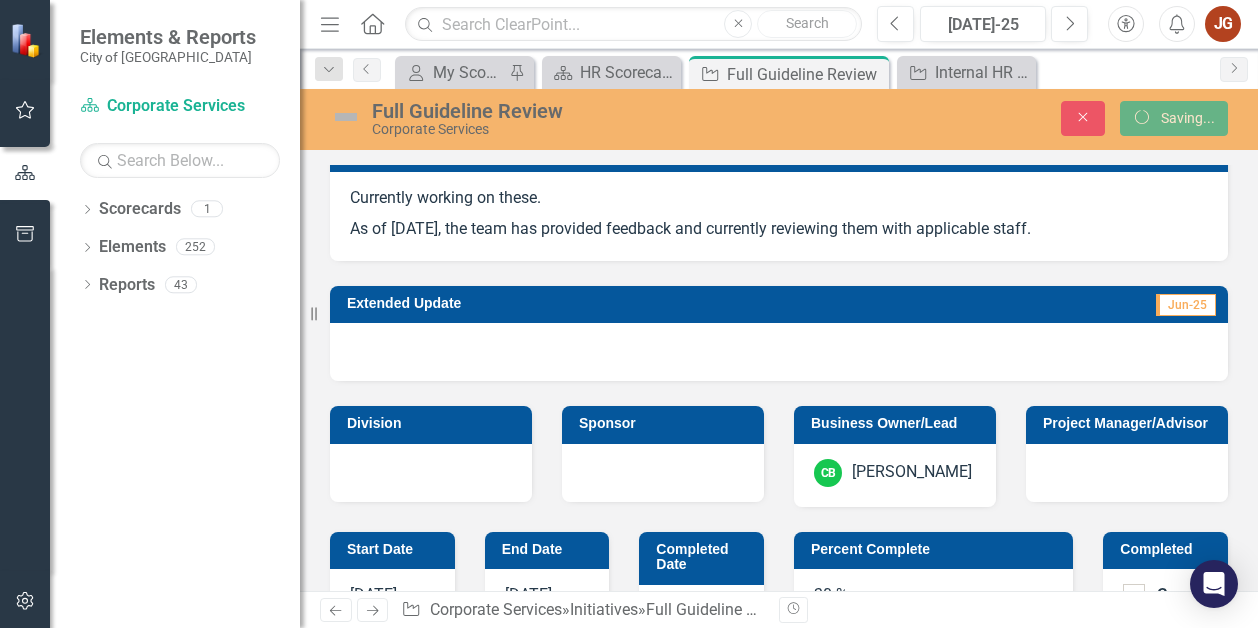 scroll, scrollTop: 788, scrollLeft: 0, axis: vertical 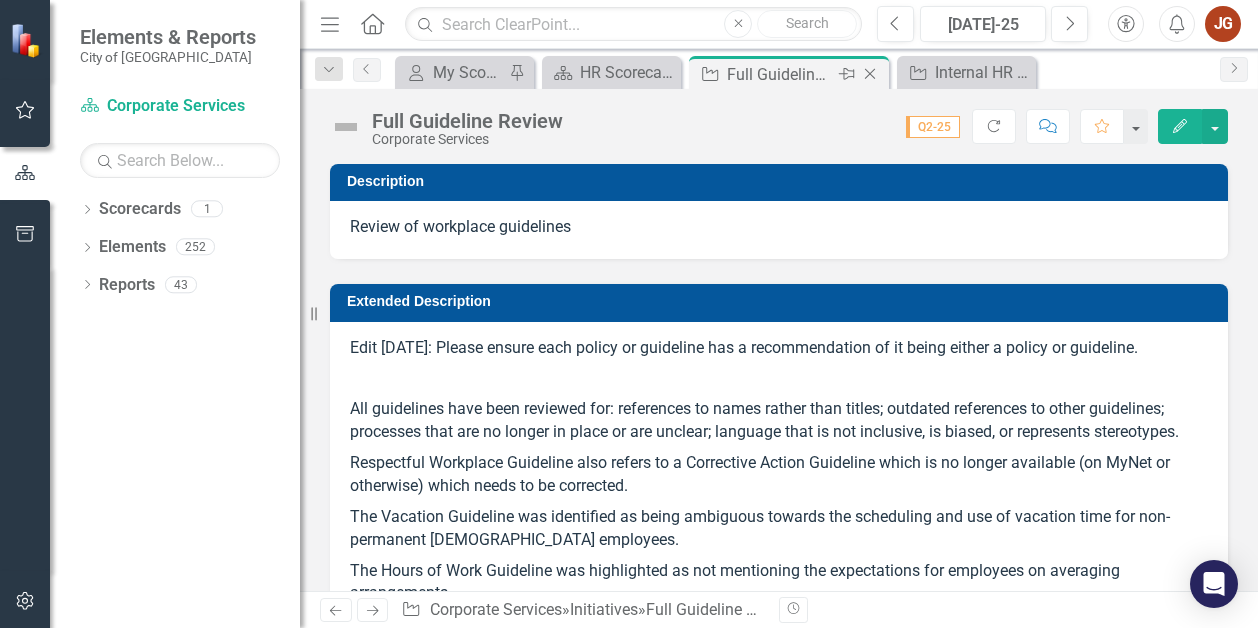 click on "Close" 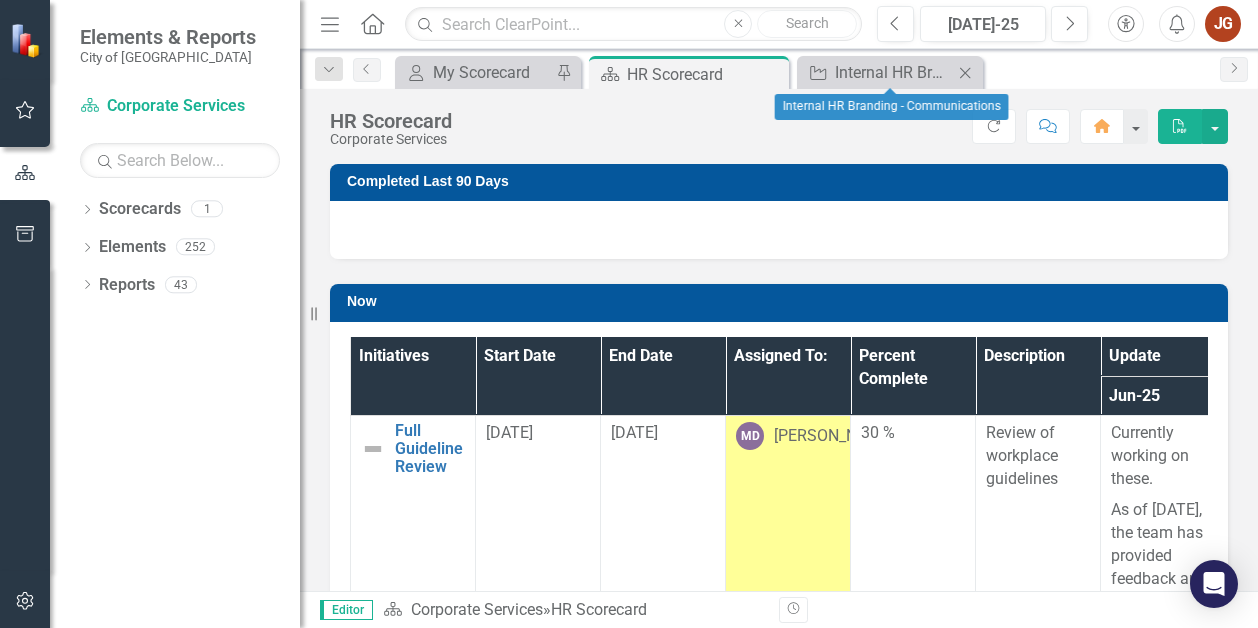 click on "Close" 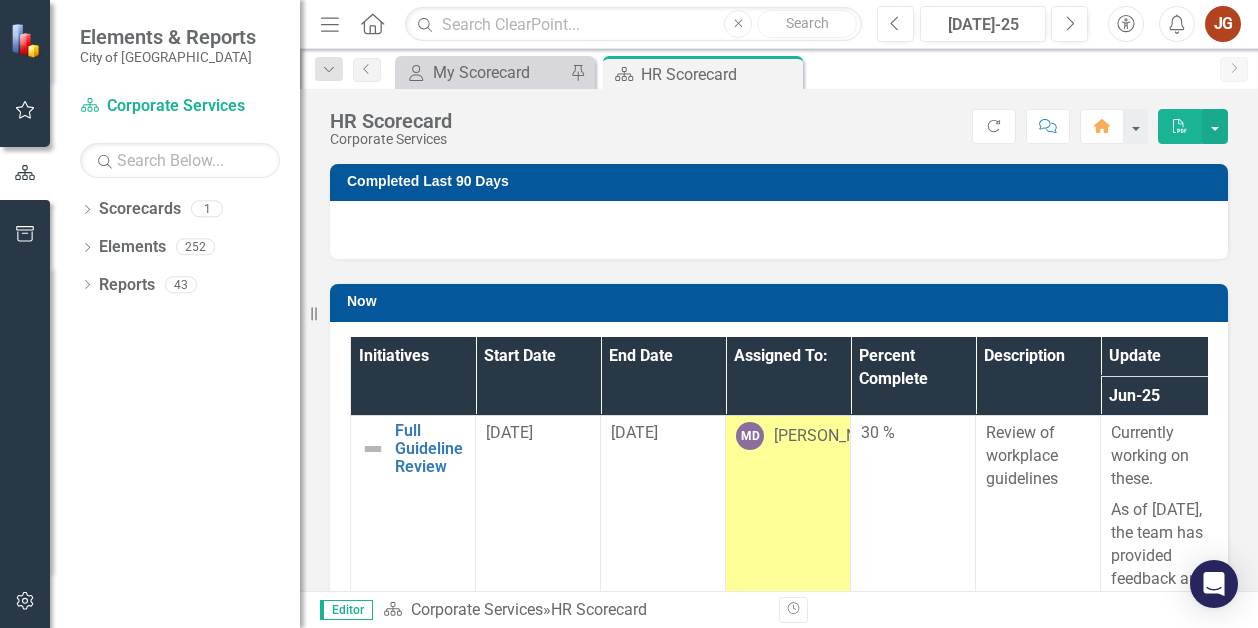scroll, scrollTop: 100, scrollLeft: 0, axis: vertical 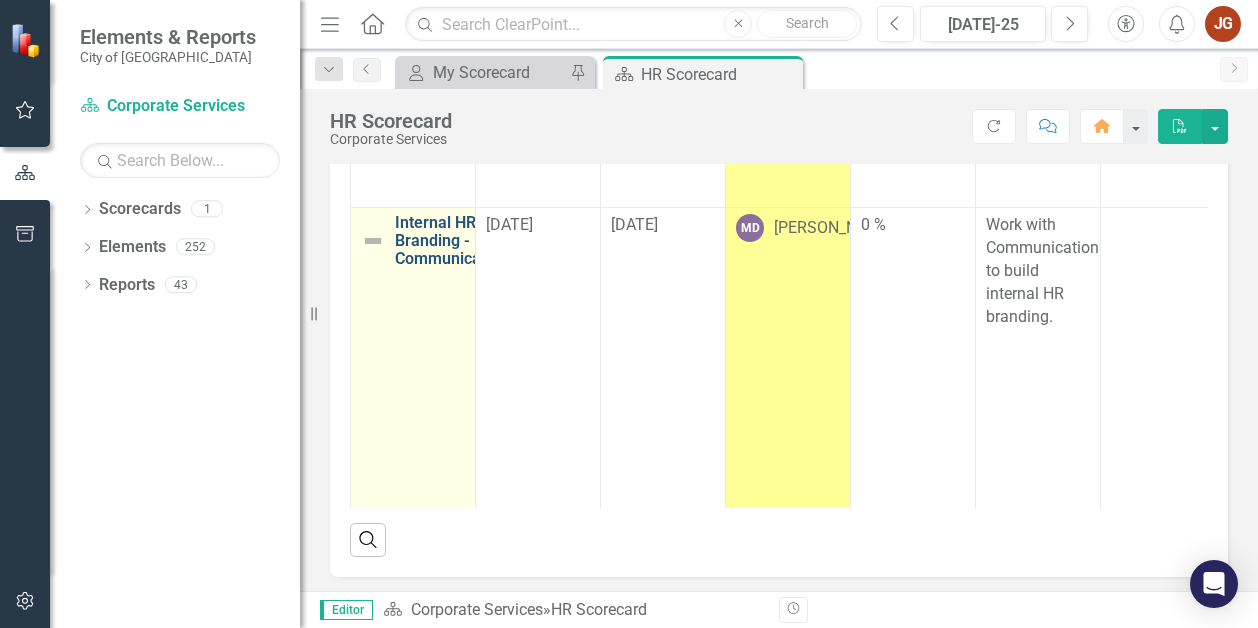 click on "Internal HR Branding - Communications" at bounding box center (455, 240) 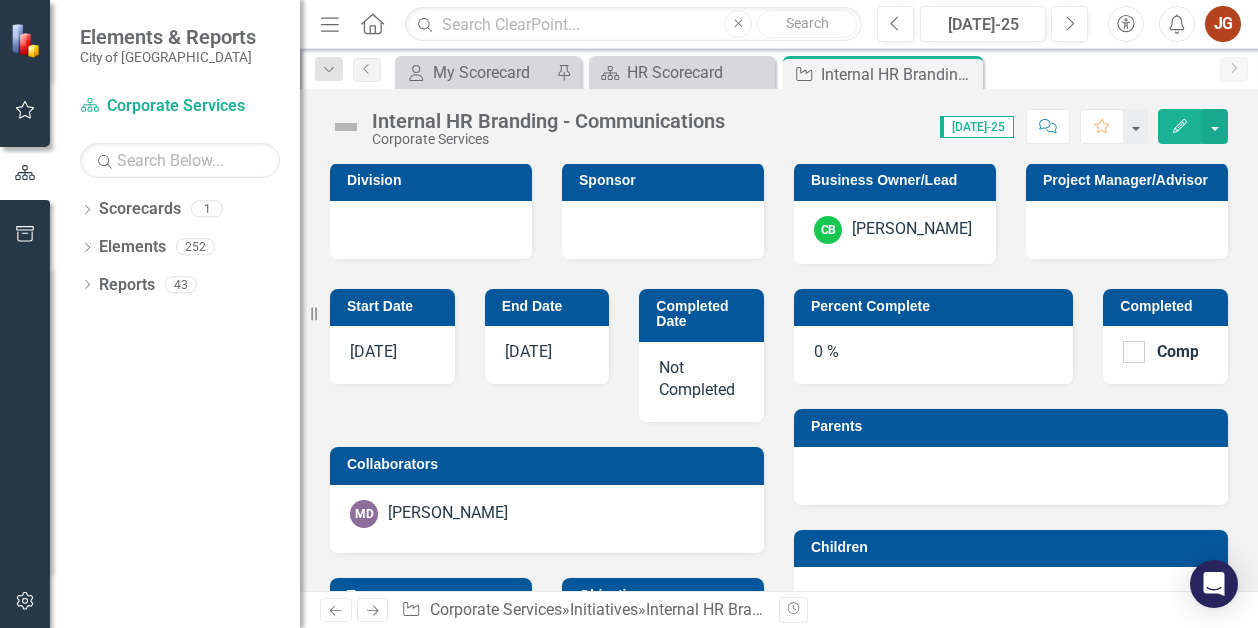 scroll, scrollTop: 800, scrollLeft: 0, axis: vertical 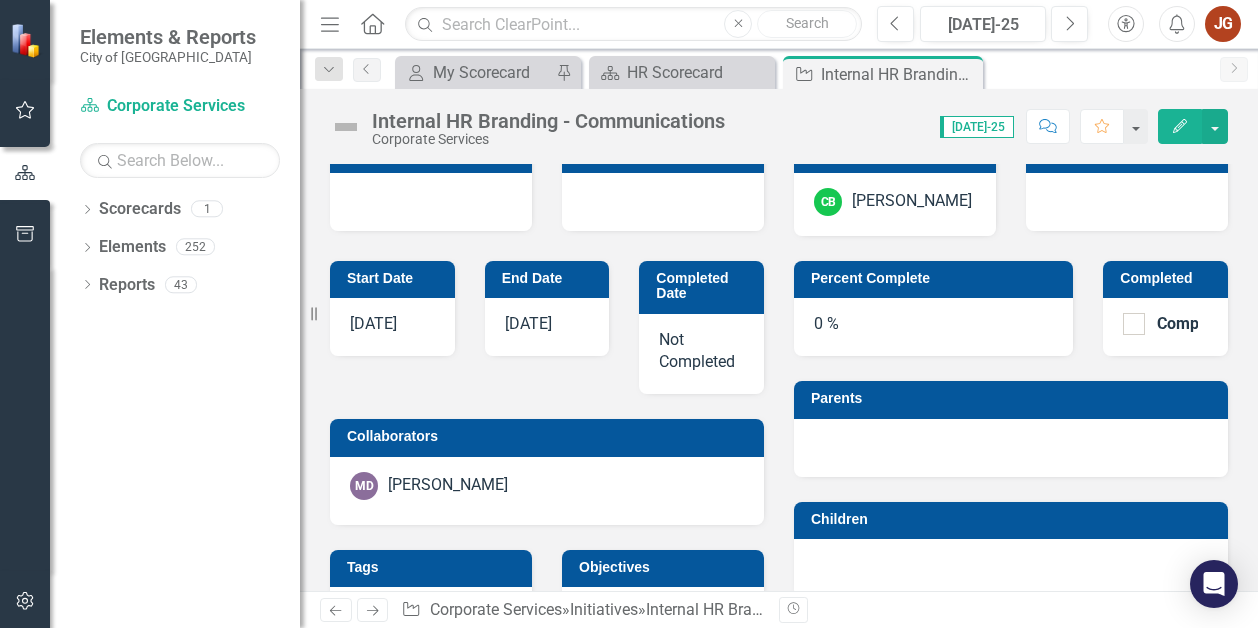 click on "0 %" at bounding box center [933, 327] 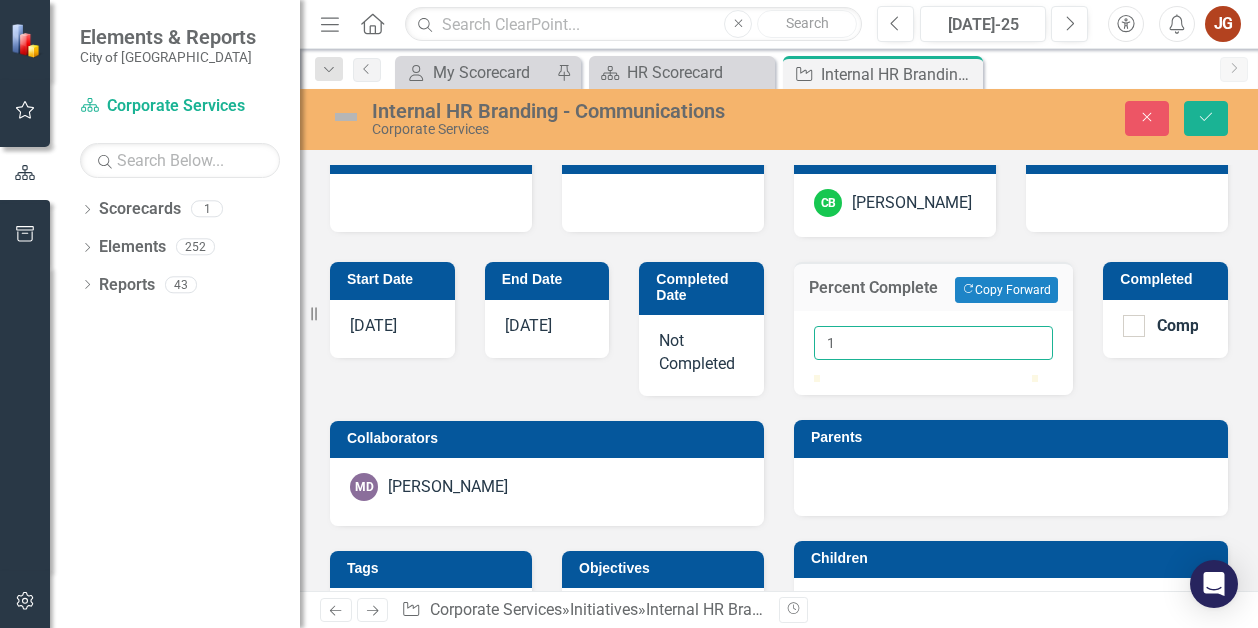 click on "1" at bounding box center [933, 343] 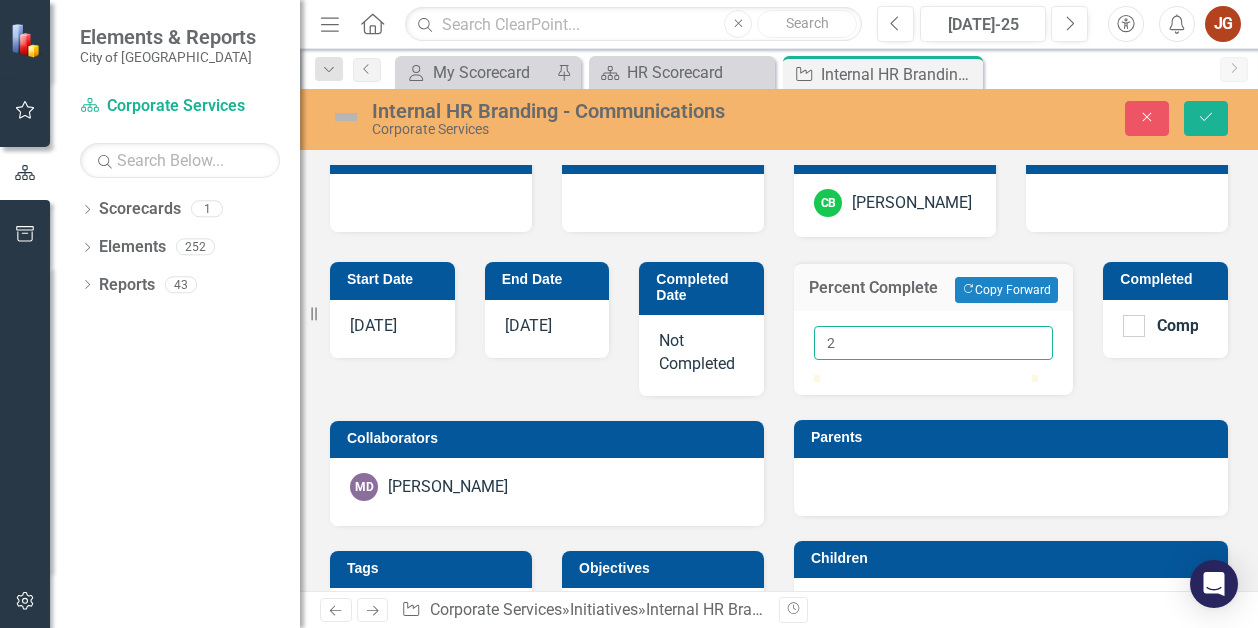 click on "2" at bounding box center (933, 343) 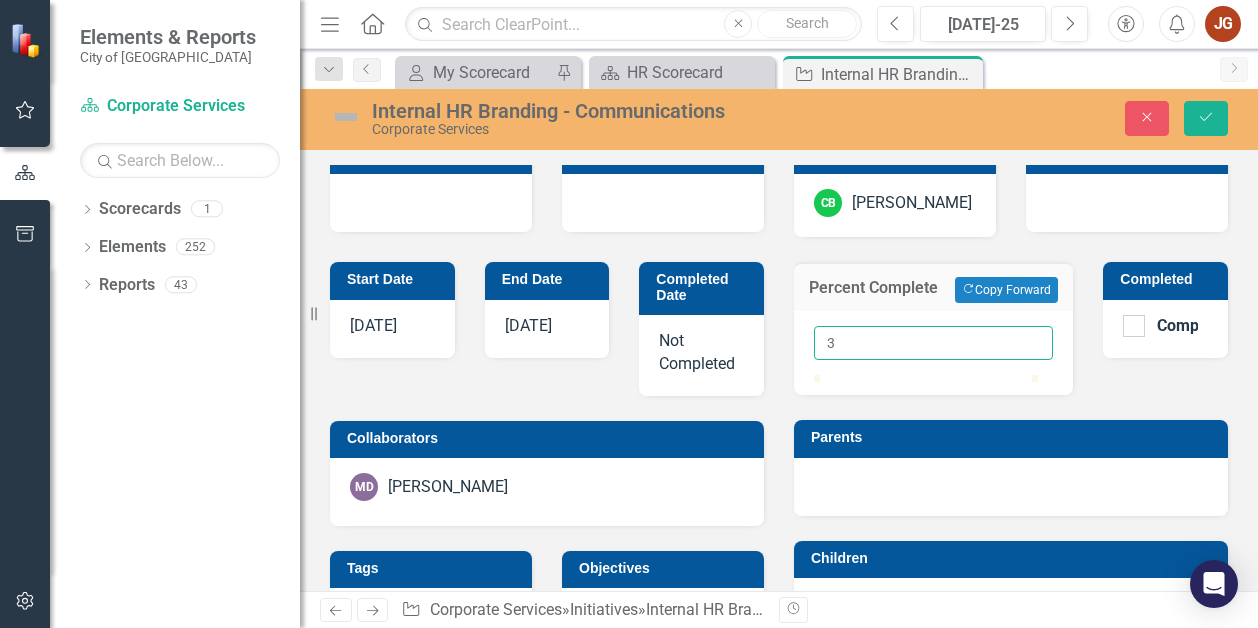 click on "3" at bounding box center [933, 343] 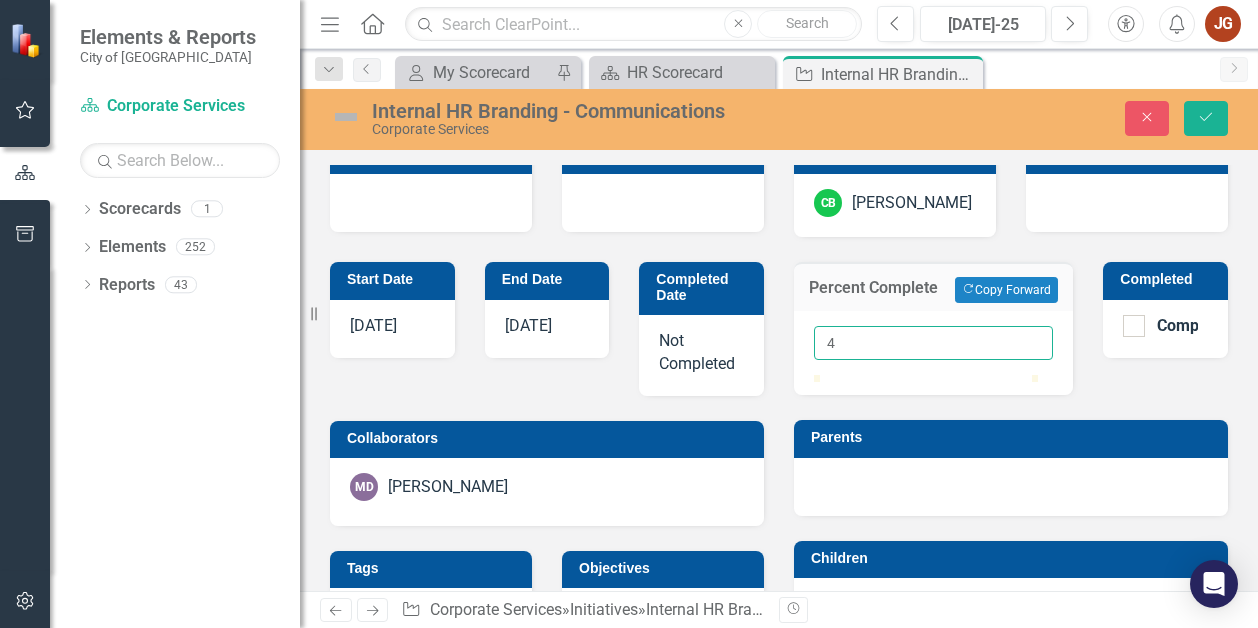 click on "4" at bounding box center (933, 343) 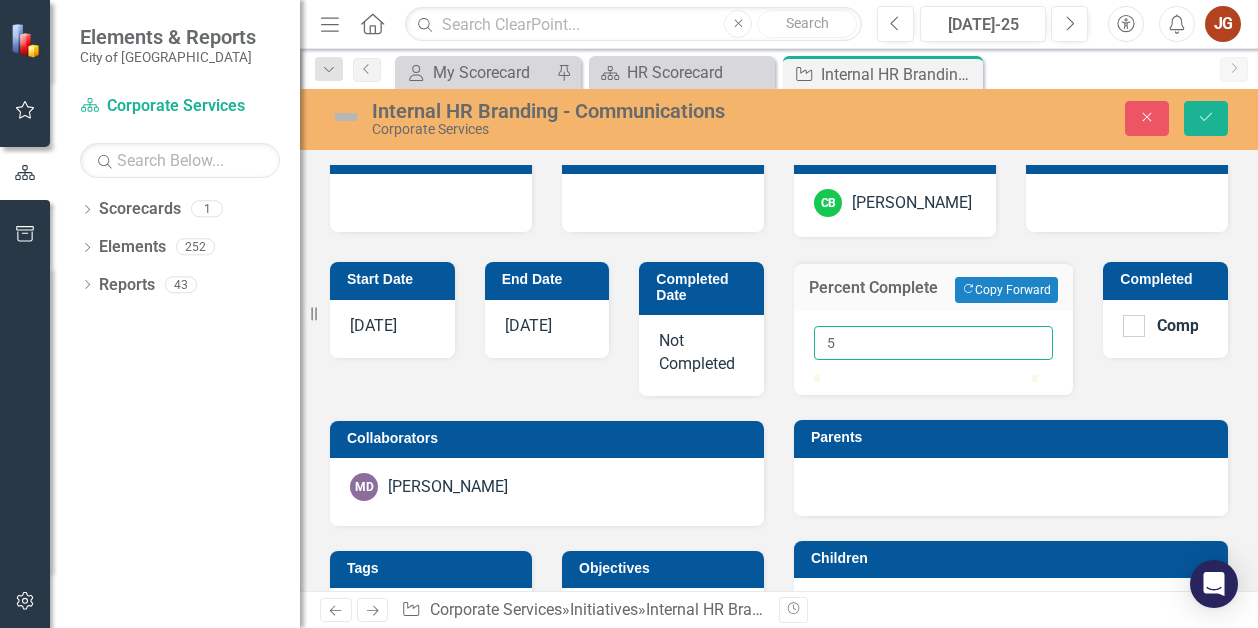 type on "5" 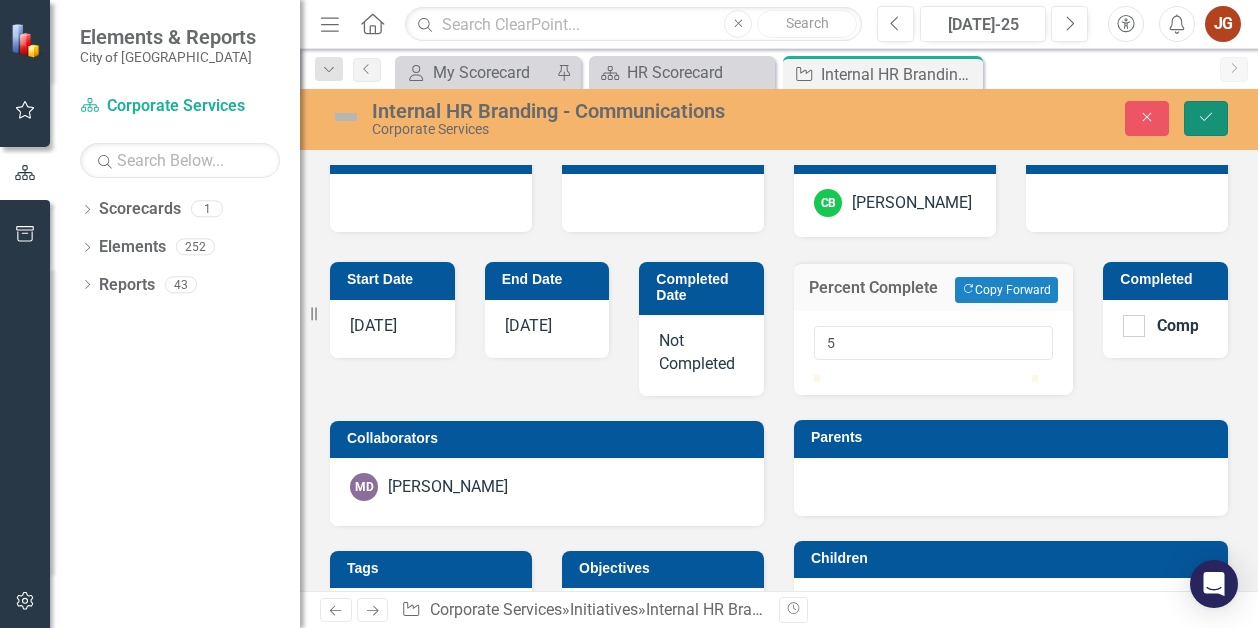 click on "Save" 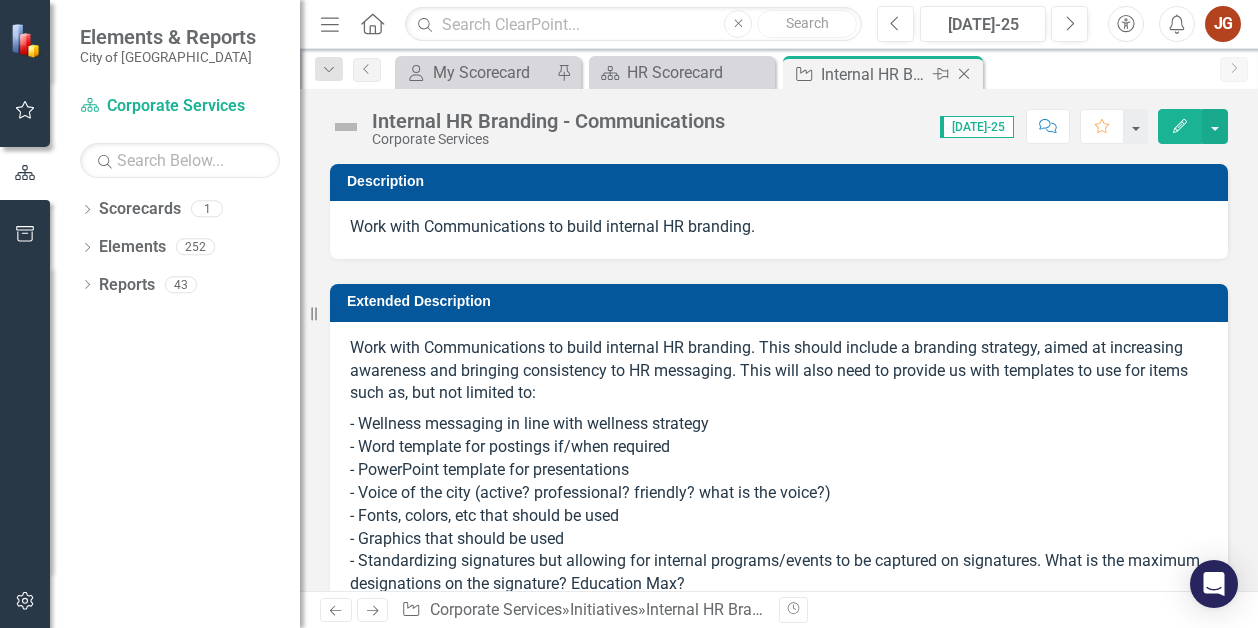 click on "Close" 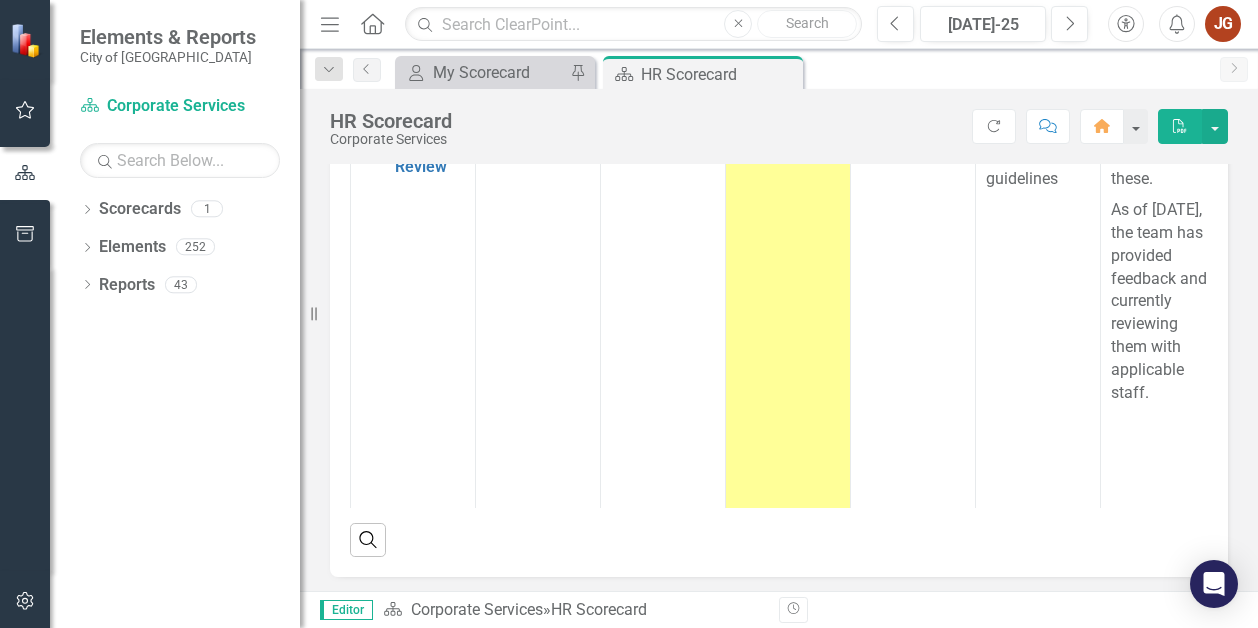 scroll, scrollTop: 200, scrollLeft: 0, axis: vertical 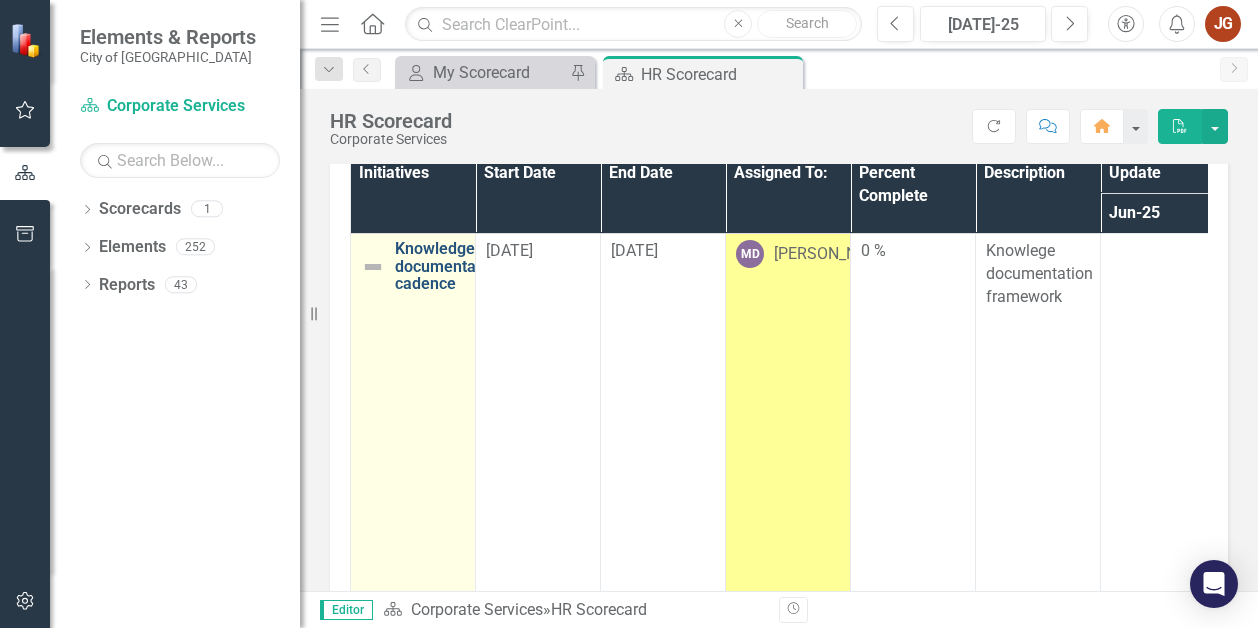 click on "Knowledge documentation cadence" at bounding box center [449, 266] 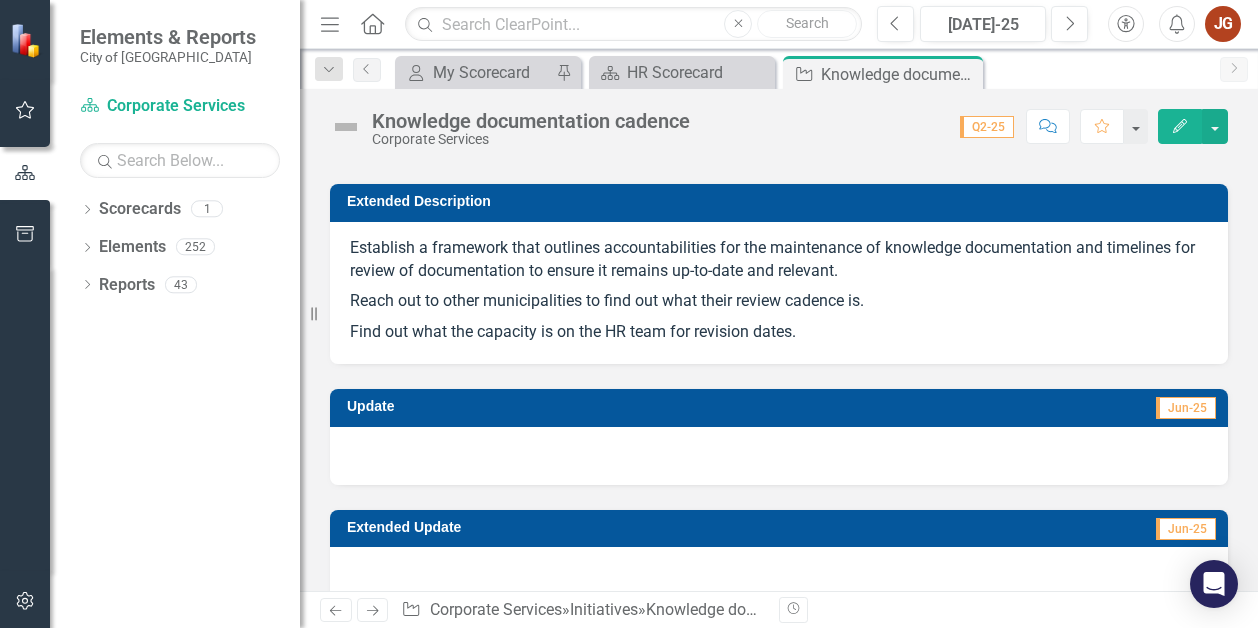 scroll, scrollTop: 0, scrollLeft: 0, axis: both 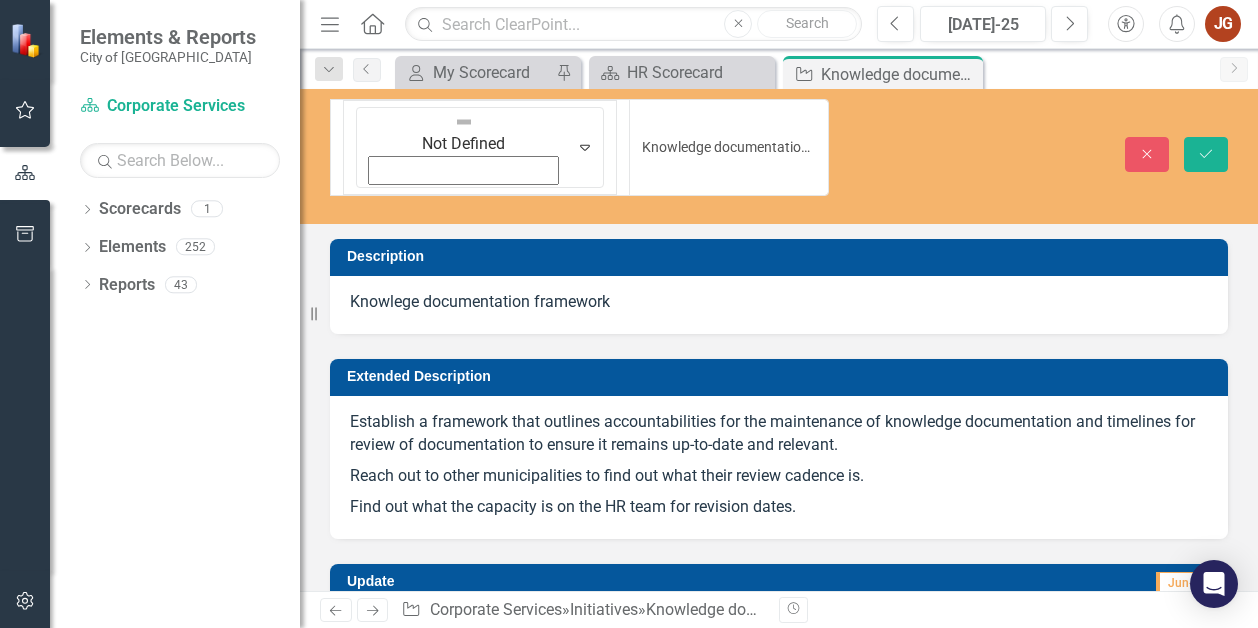 drag, startPoint x: 373, startPoint y: 115, endPoint x: 604, endPoint y: 123, distance: 231.13849 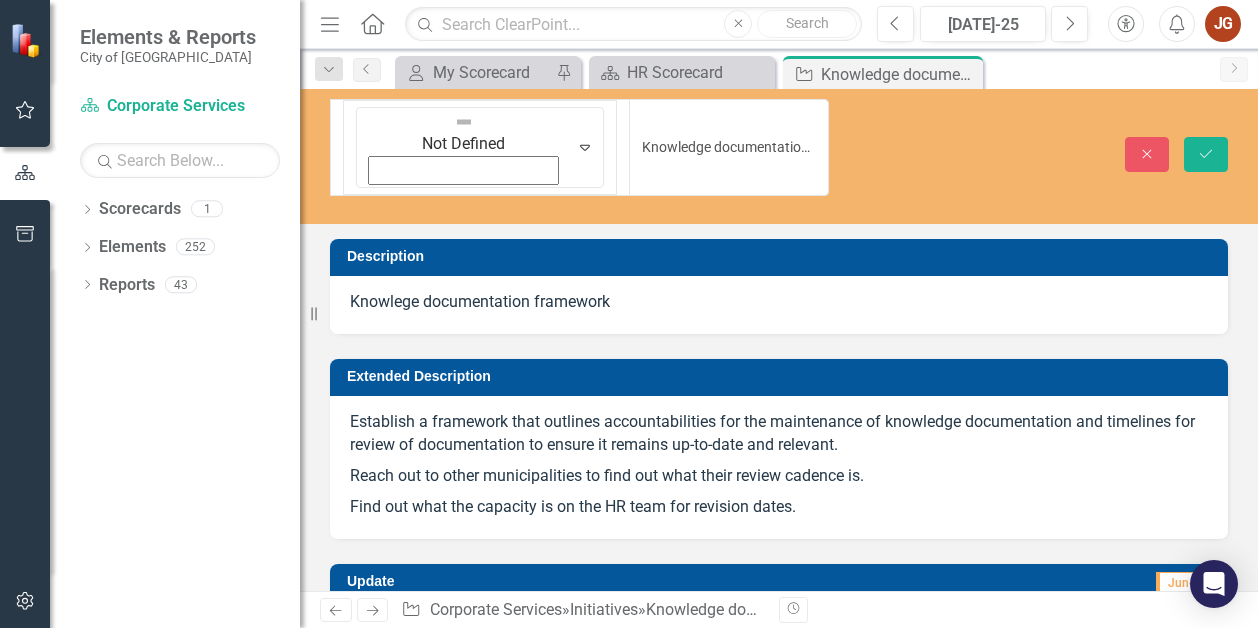 click on "Description Knowlege documentation framework Extended Description Establish a framework that outlines accountabilities for the maintenance of knowledge documentation and timelines for review of documentation to ensure it remains up-to-date and relevant.
Reach out to other municipalities to find out what their review cadence is.
Find out what the capacity is on the HR team for revision dates. Update Jun-25 Extended Update Jun-25 Division Sponsor Business Owner/Lead CB Celia Beaudry Project Manager/Advisor Start Date 1/1/26 End Date 12/31/26 Completed Date Not Completed Collaborators MD Meghan Duff Tags Objectives Percent Complete 0 % Completed Completed Parents Children Milestones Create a draft framework with accountabilities Finalize the document, share with the HR team, and save in SharePoint Make any amendments that may be required after discussing with the HR team Review with the HR team to ensure buy-in Knowledge documentation cadence Chart Bar chart with 5 data series. Chart context menu Spent Jan" at bounding box center [779, 1829] 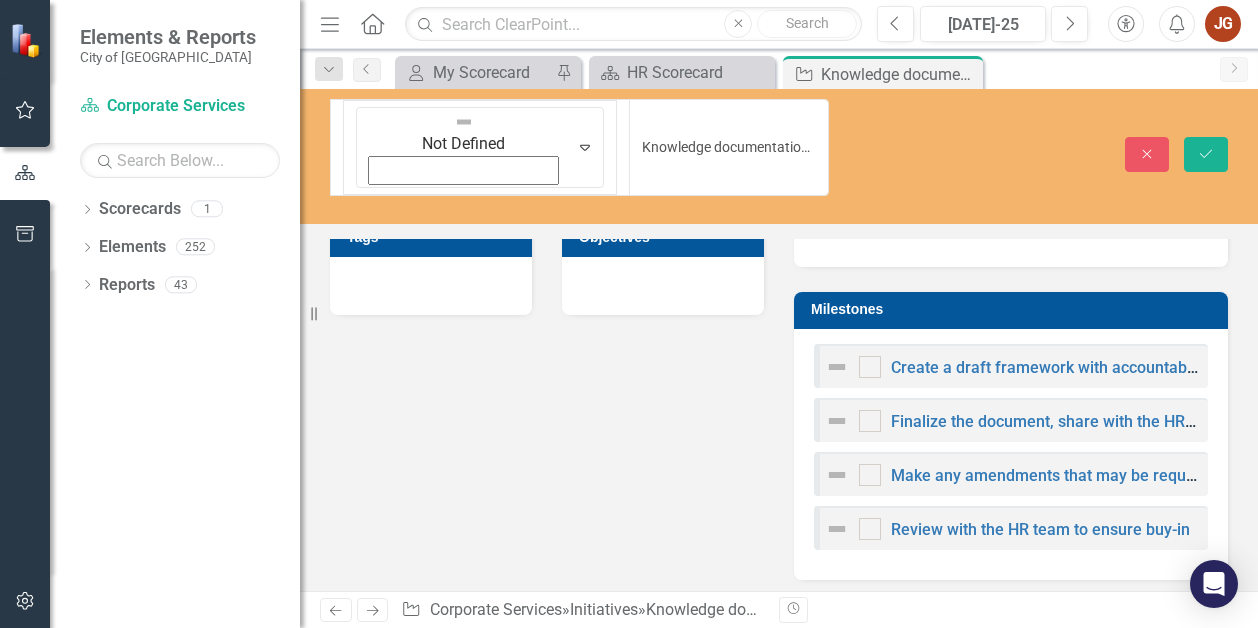 scroll, scrollTop: 1000, scrollLeft: 0, axis: vertical 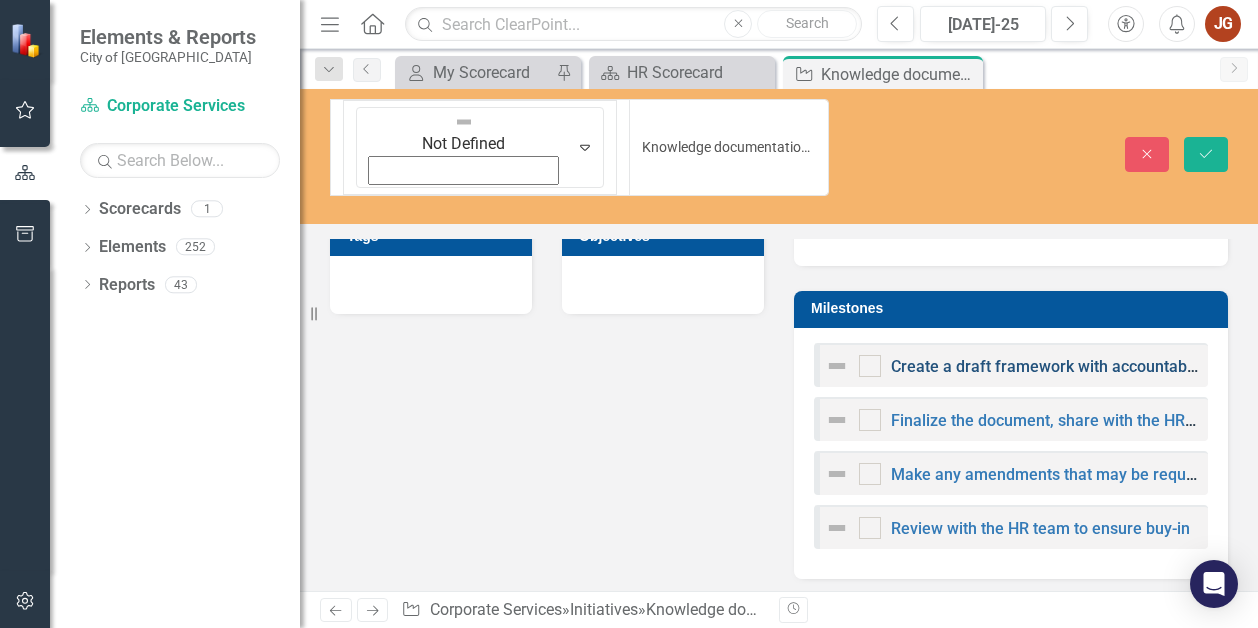 click on "Create a draft framework with accountabilities" at bounding box center (1058, 366) 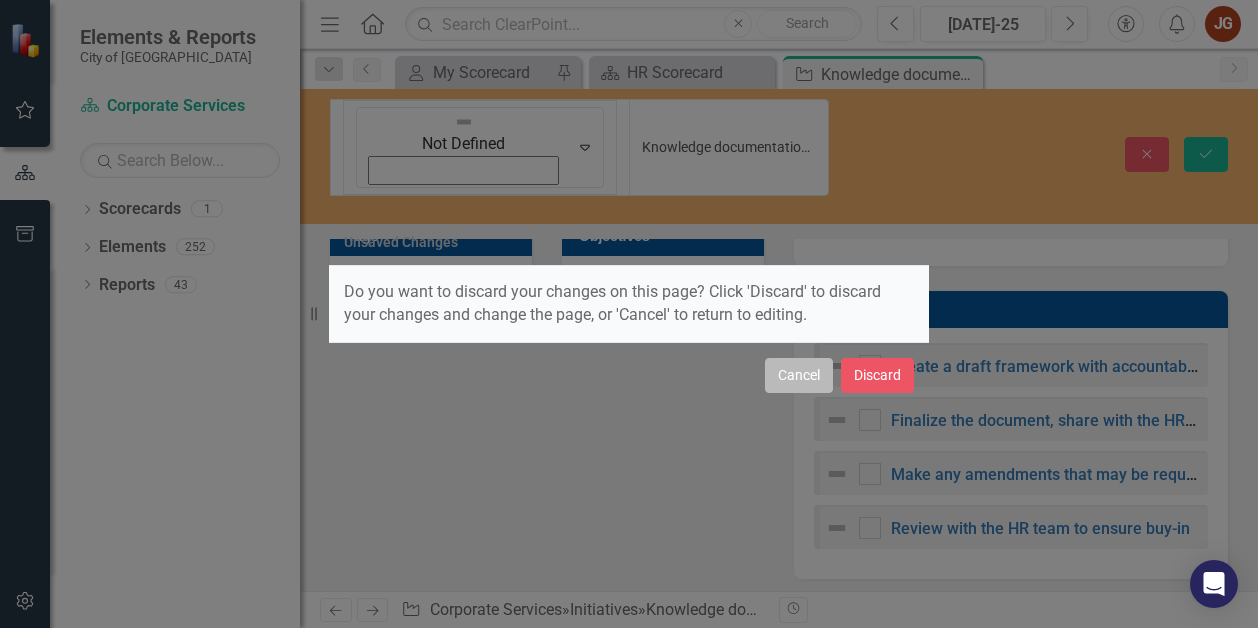 click on "Cancel" at bounding box center [799, 375] 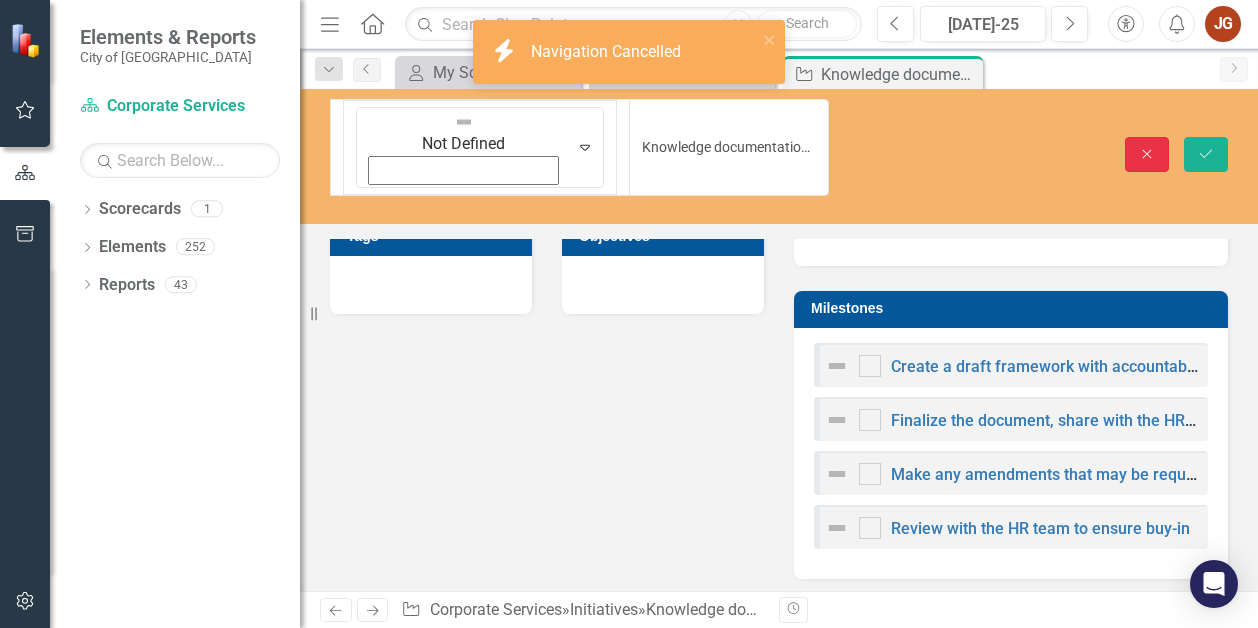 click on "Close" 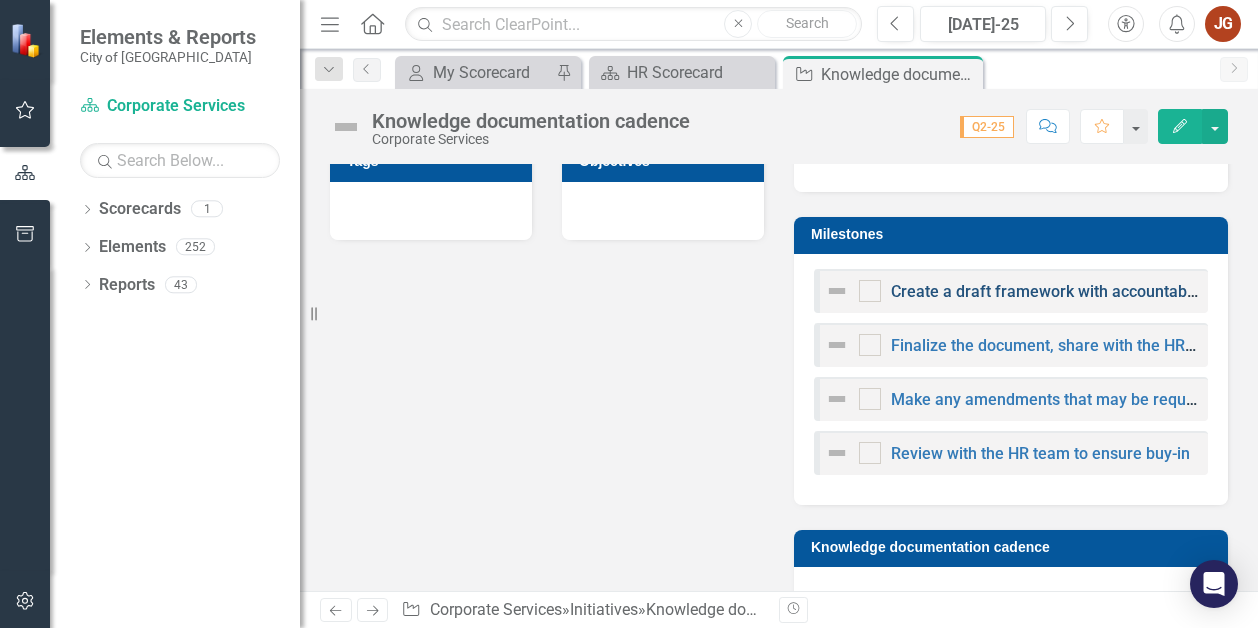 click on "Create a draft framework with accountabilities" at bounding box center [1058, 291] 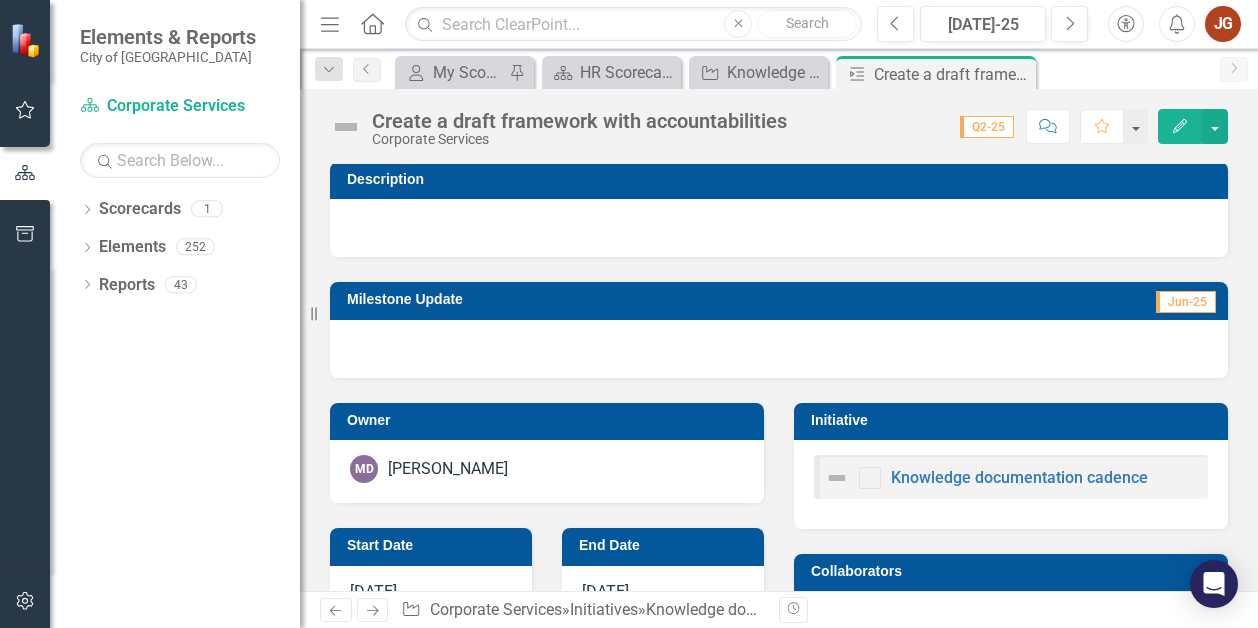 scroll, scrollTop: 0, scrollLeft: 0, axis: both 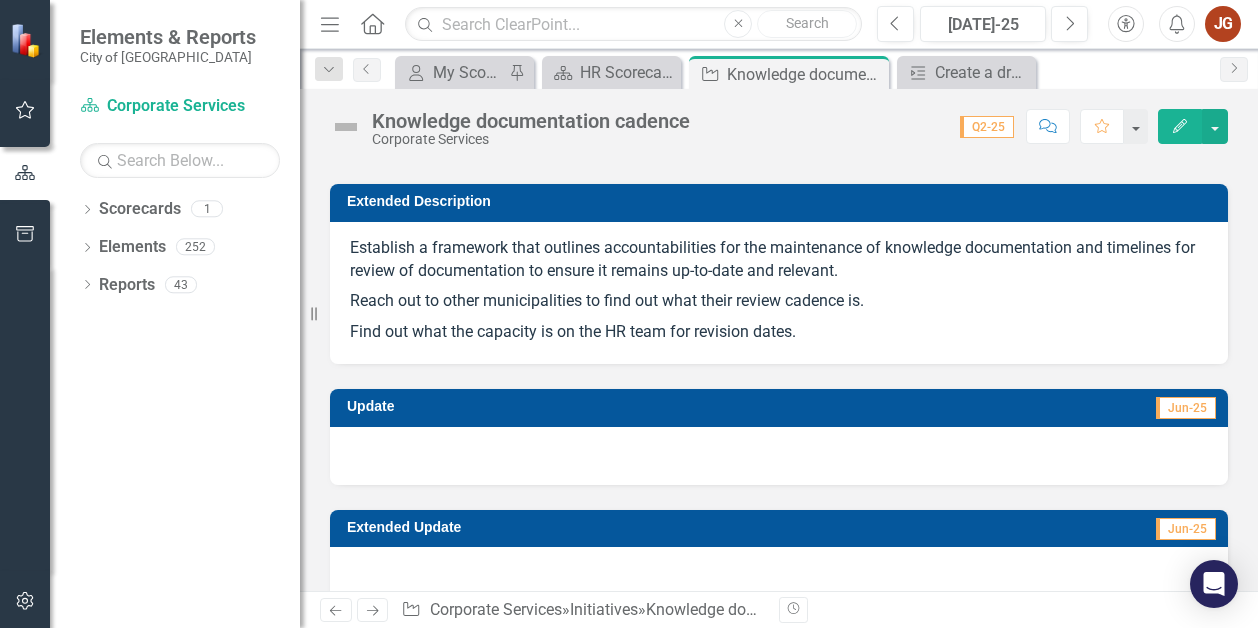 drag, startPoint x: 352, startPoint y: 243, endPoint x: 818, endPoint y: 353, distance: 478.80685 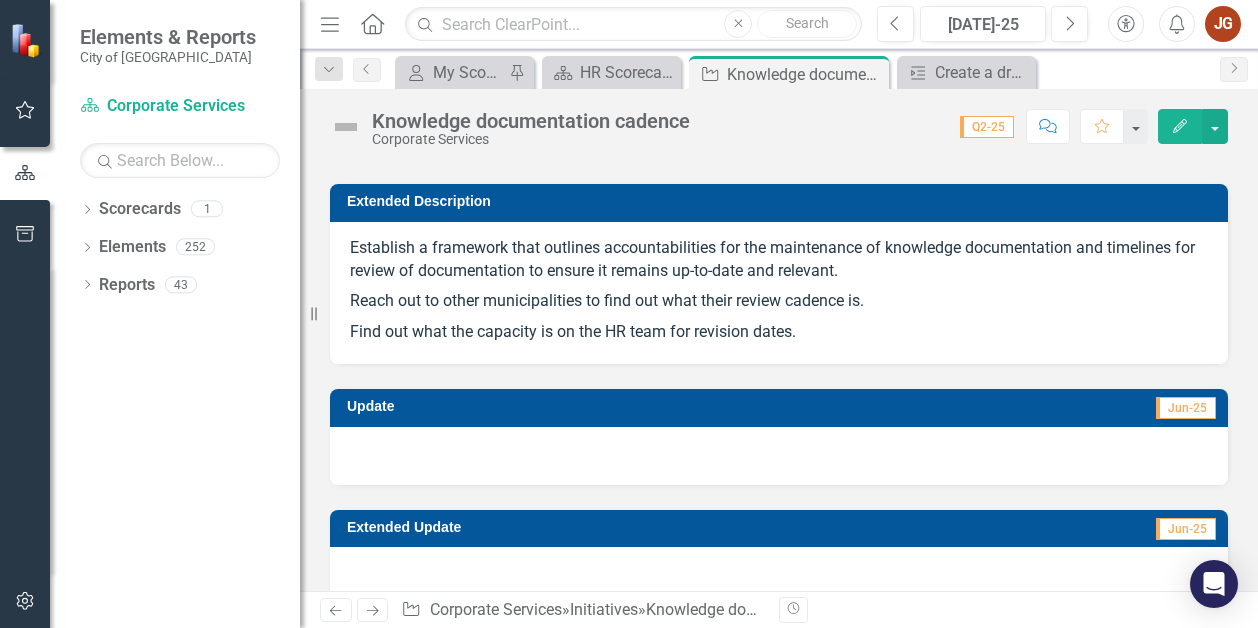 click on "Establish a framework that outlines accountabilities for the maintenance of knowledge documentation and timelines for review of documentation to ensure it remains up-to-date and relevant.
Reach out to other municipalities to find out what their review cadence is.
Find out what the capacity is on the HR team for revision dates." at bounding box center [779, 293] 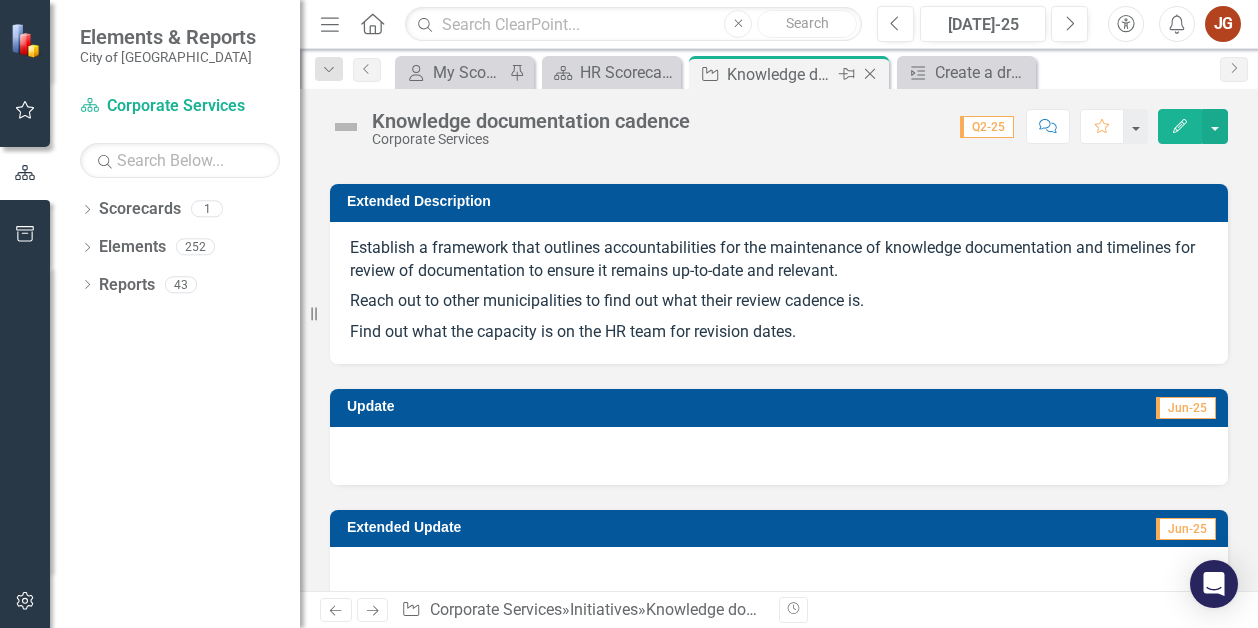 click on "Close" 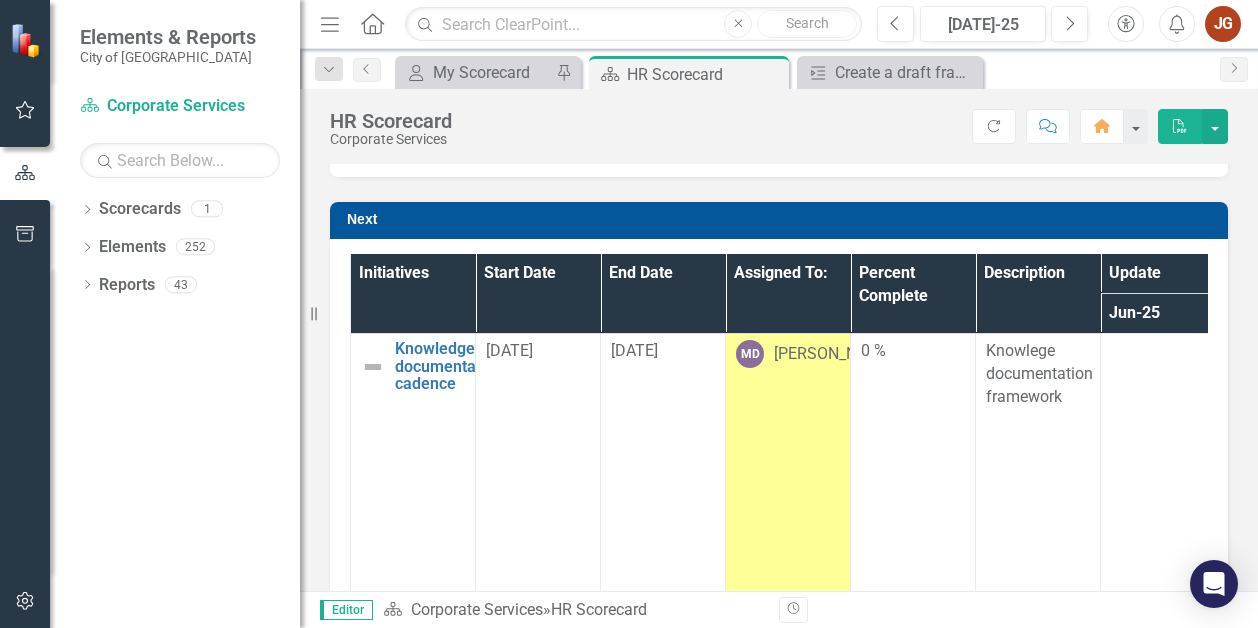 scroll, scrollTop: 800, scrollLeft: 0, axis: vertical 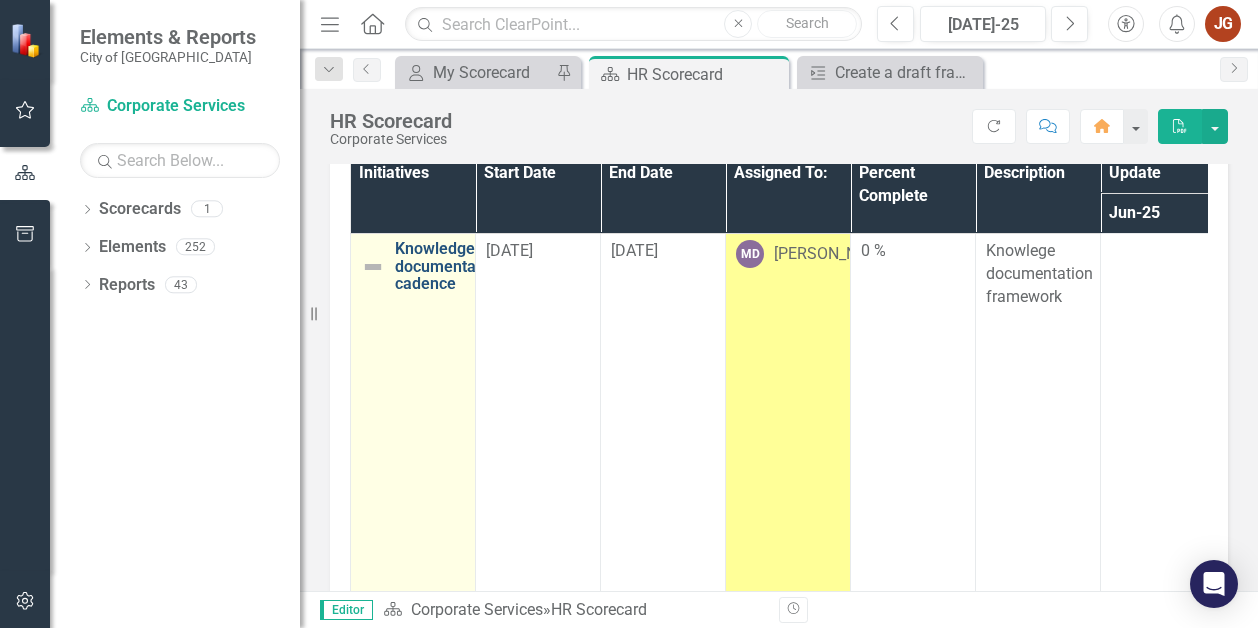 click on "Knowledge documentation cadence" at bounding box center (449, 266) 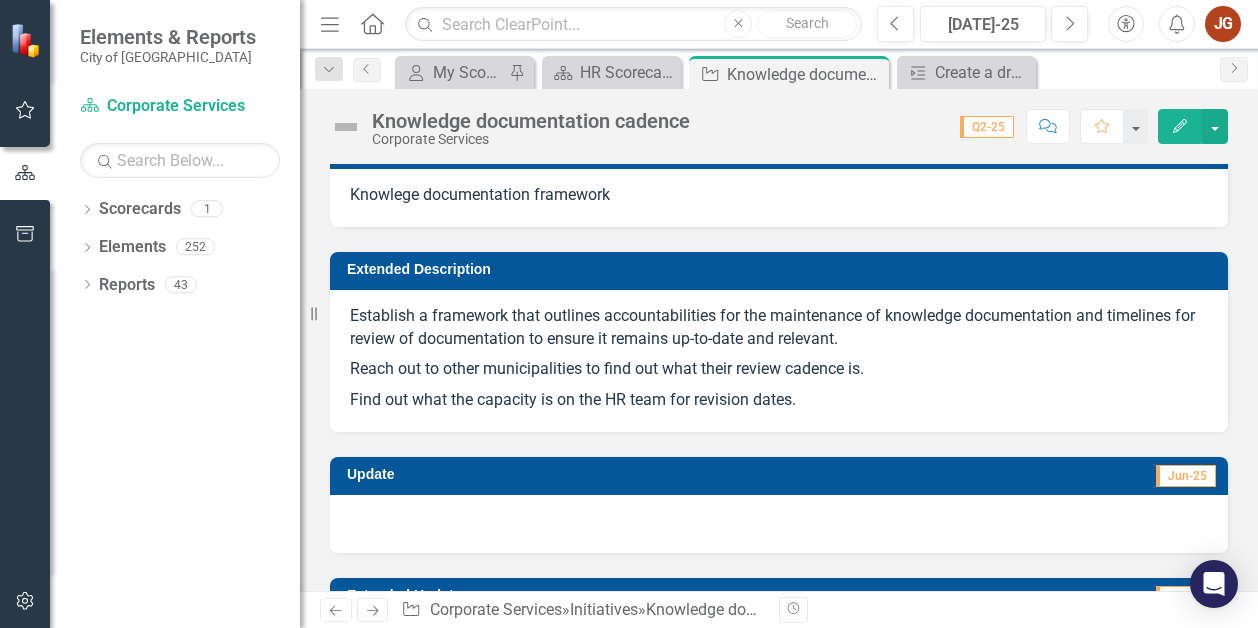 scroll, scrollTop: 0, scrollLeft: 0, axis: both 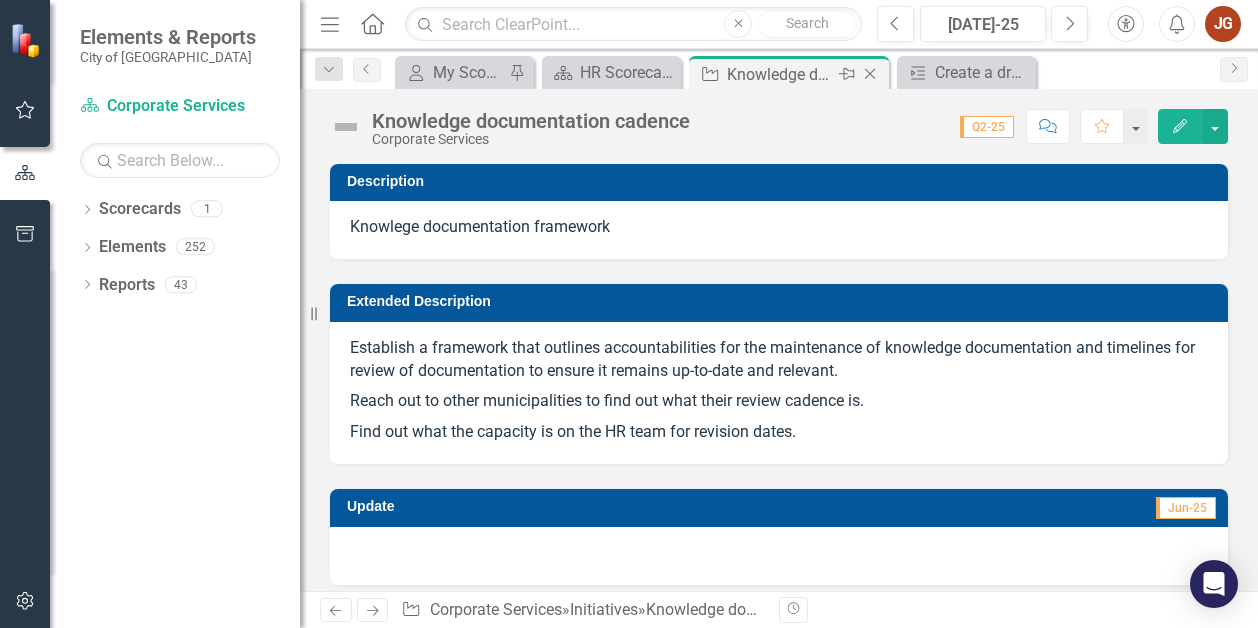 click on "Close" 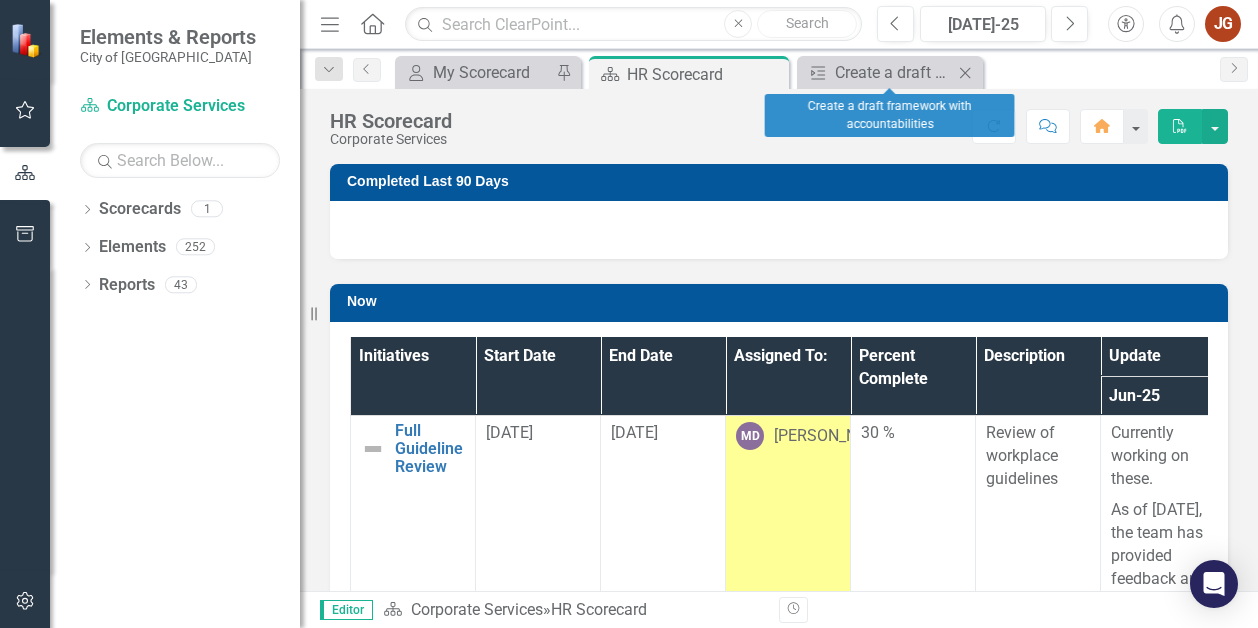 click on "Close" 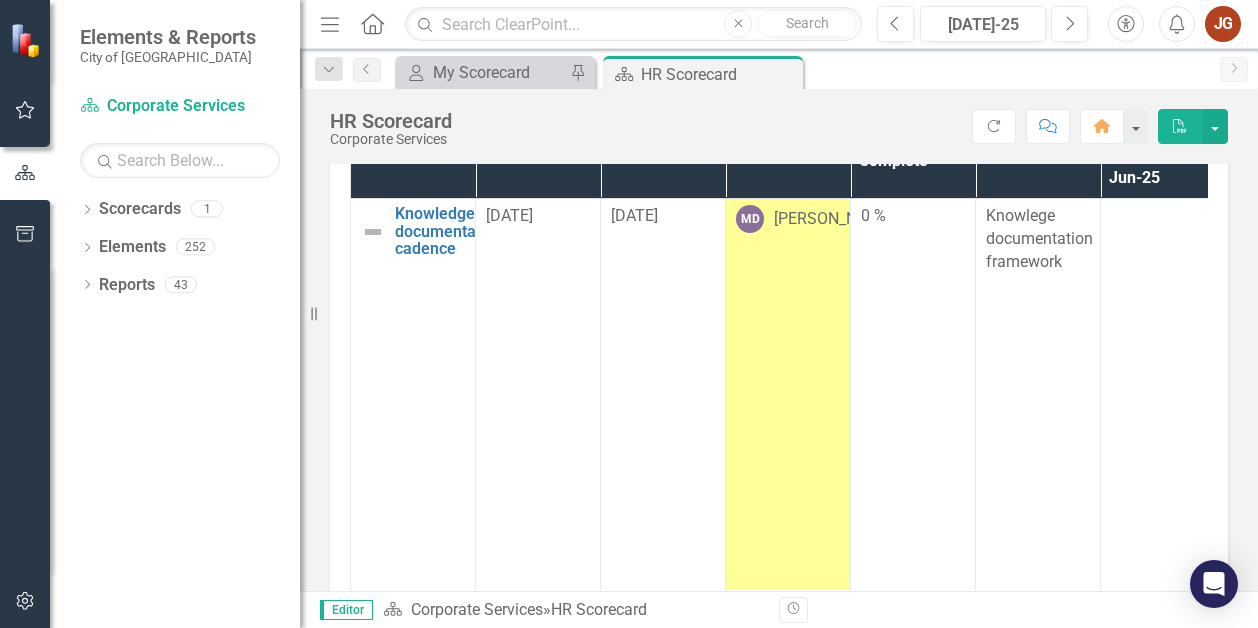scroll, scrollTop: 838, scrollLeft: 0, axis: vertical 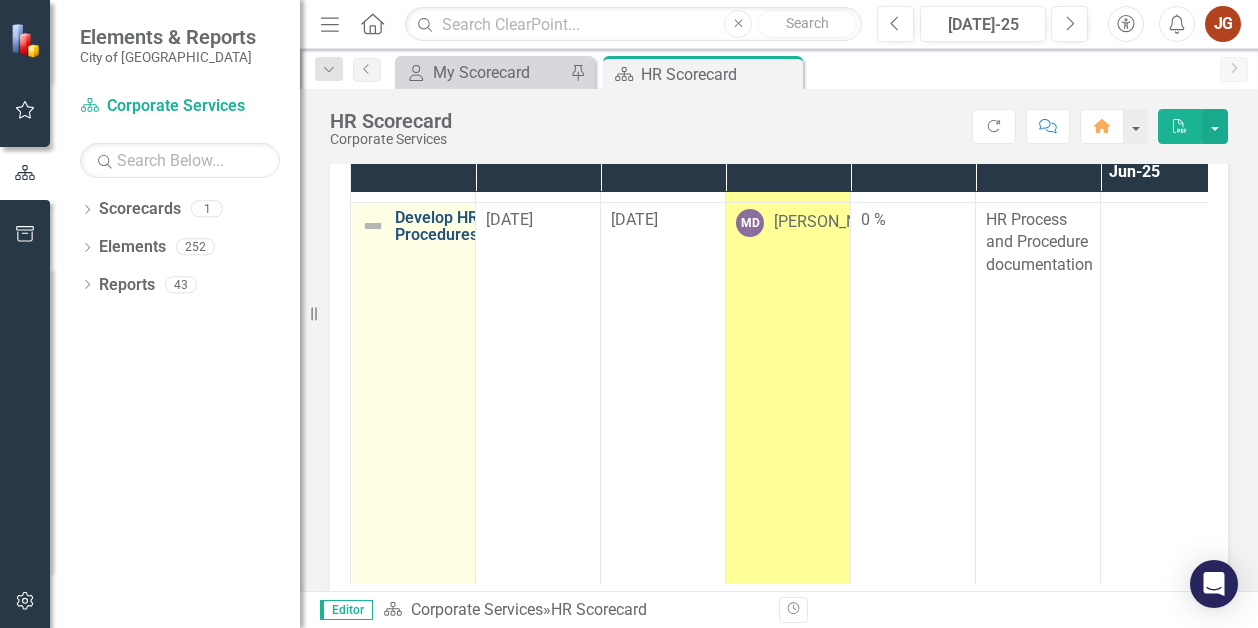 click on "Develop HR Procedures" at bounding box center [436, 226] 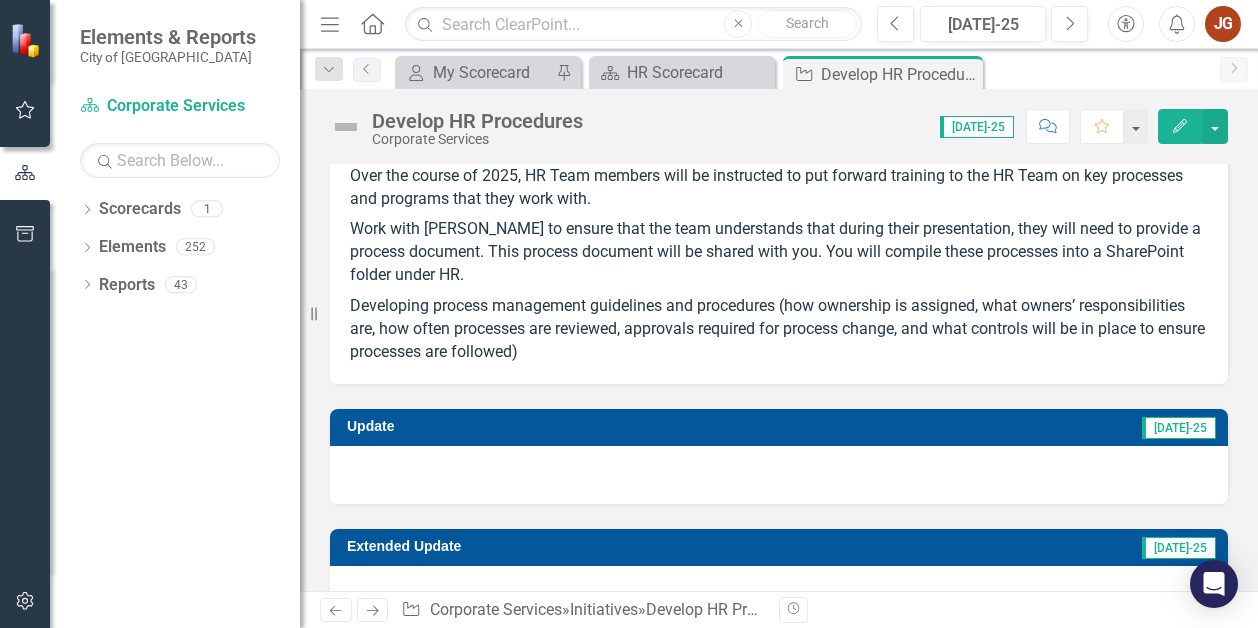 scroll, scrollTop: 200, scrollLeft: 0, axis: vertical 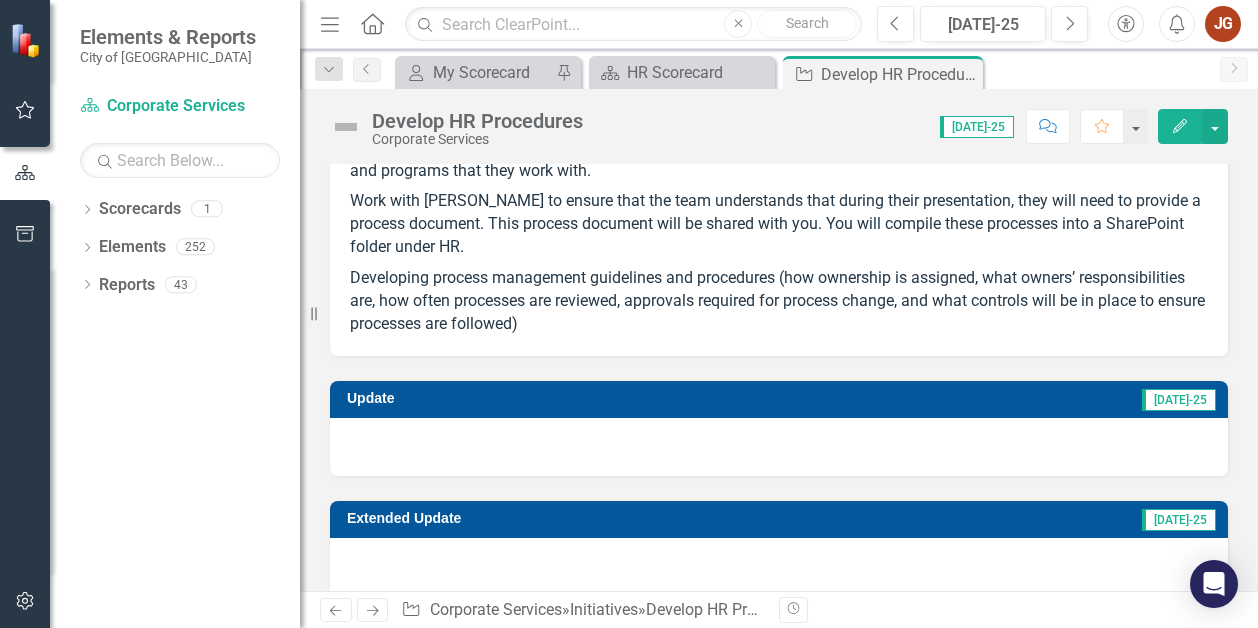 click at bounding box center (779, 447) 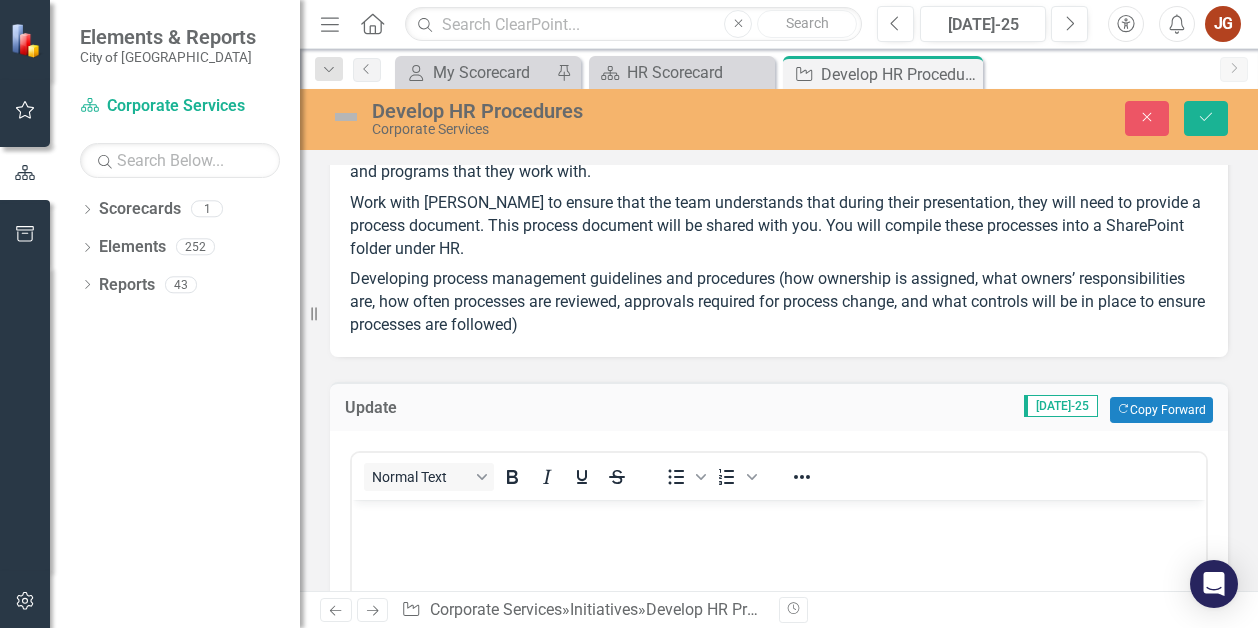 scroll, scrollTop: 0, scrollLeft: 0, axis: both 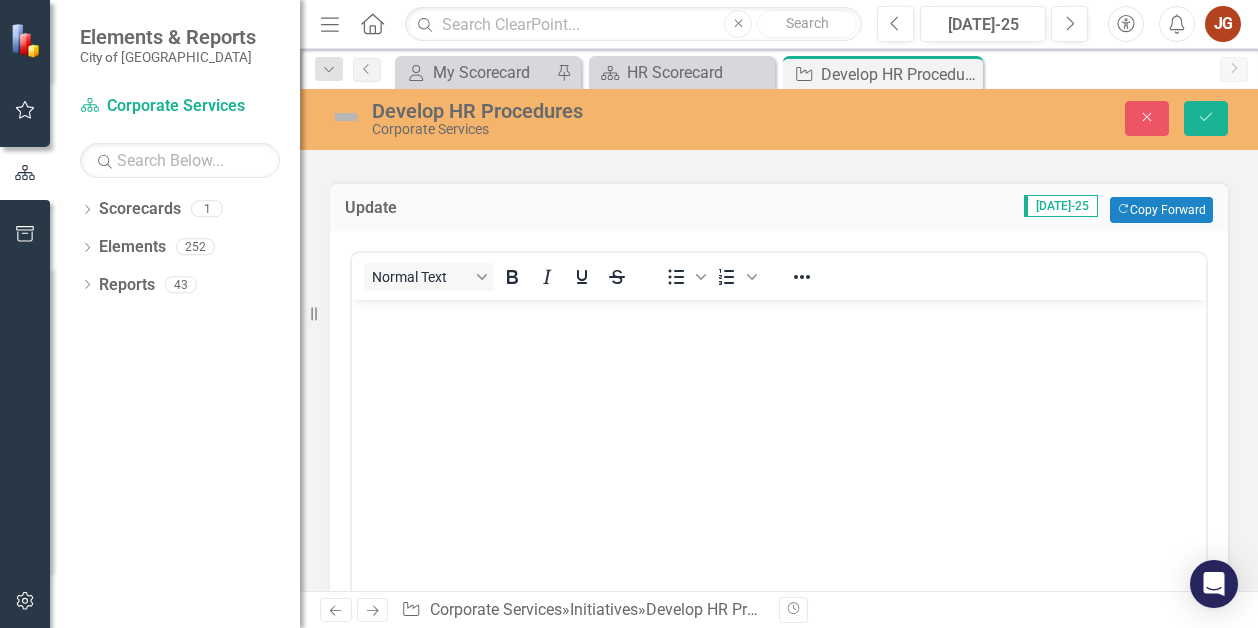 click at bounding box center (779, 449) 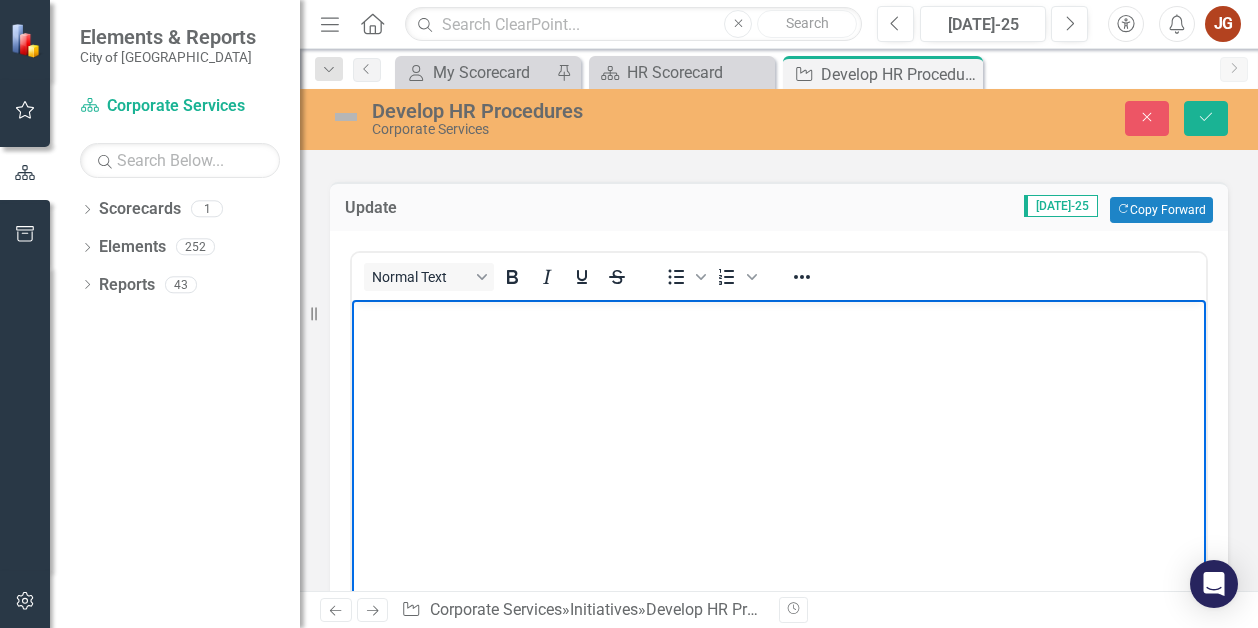 type 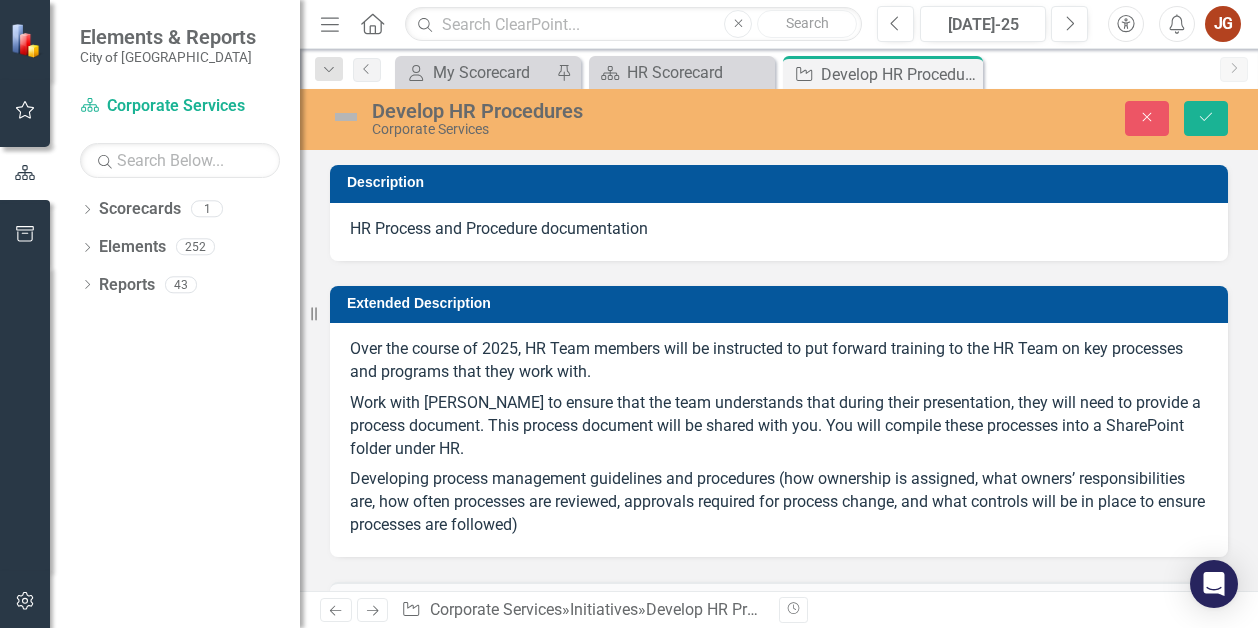 scroll, scrollTop: 0, scrollLeft: 0, axis: both 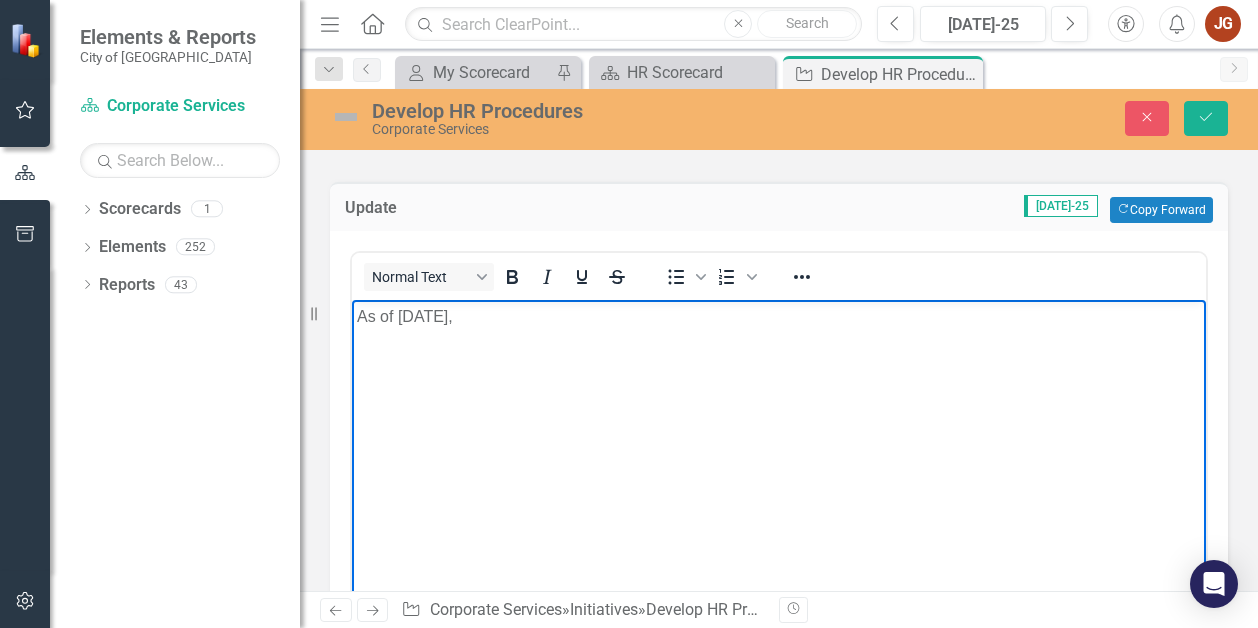 type 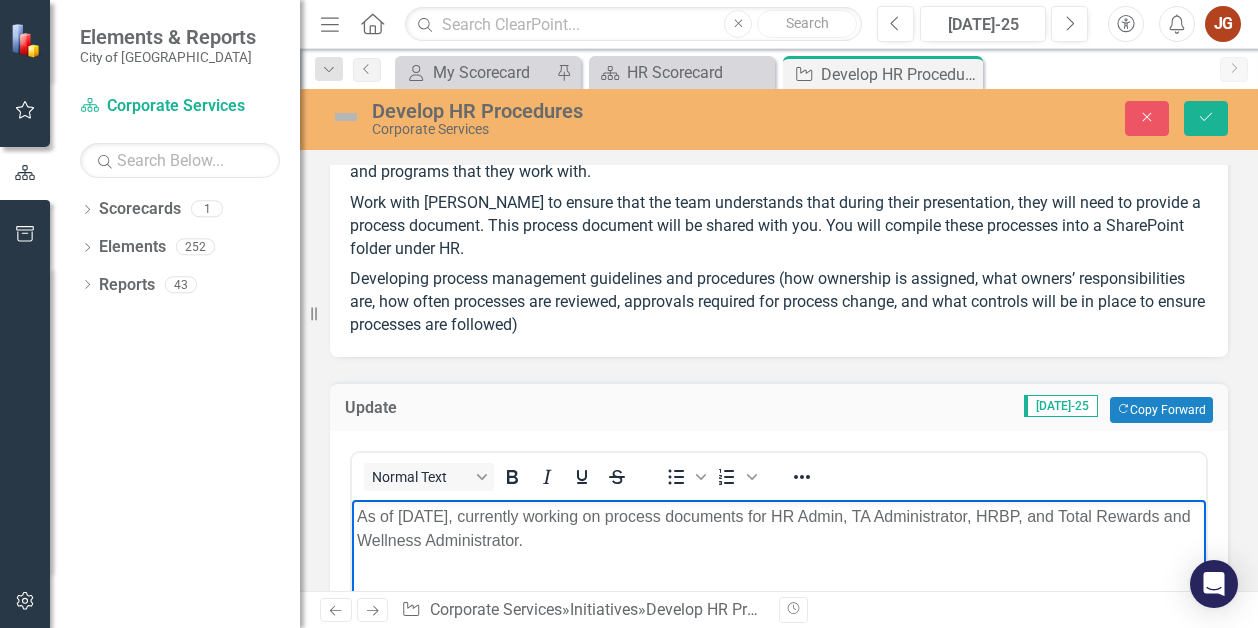 scroll, scrollTop: 300, scrollLeft: 0, axis: vertical 